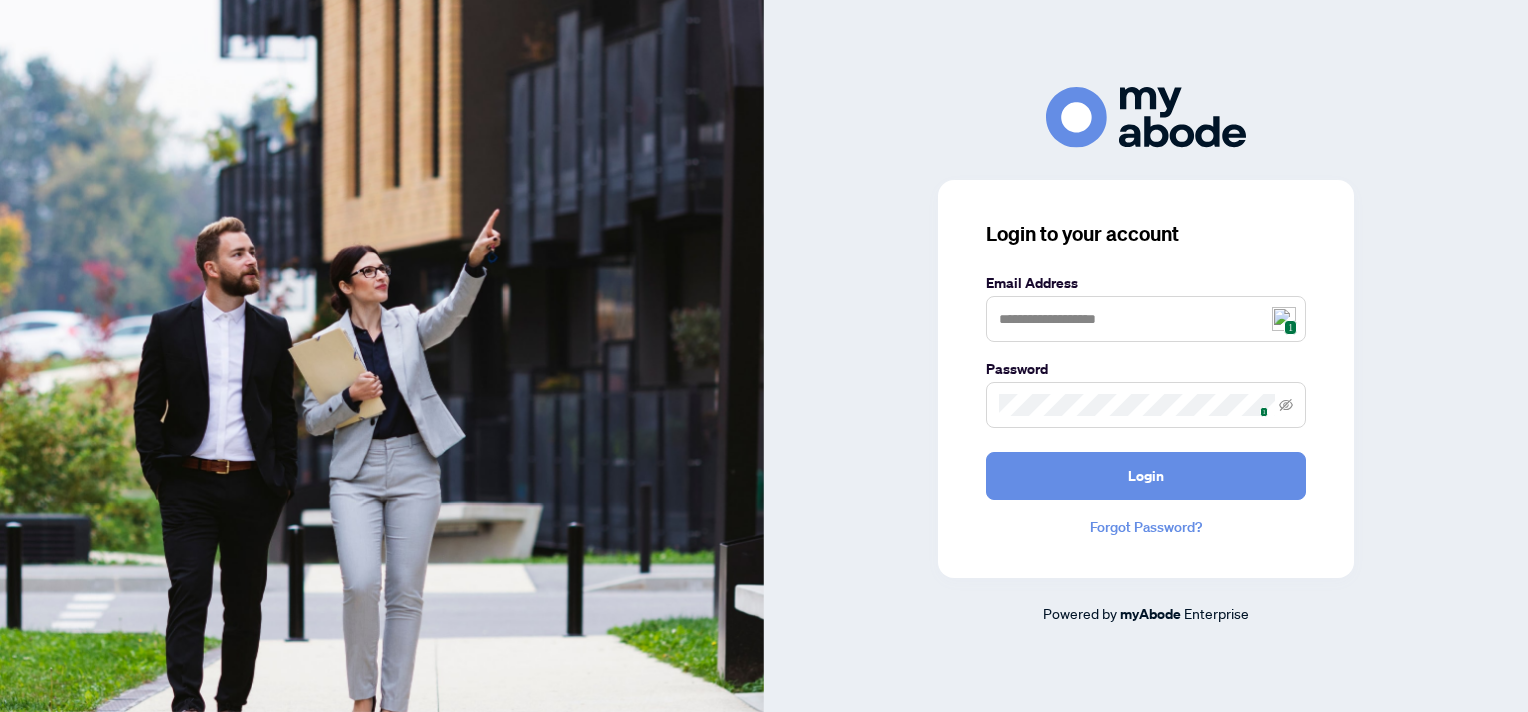scroll, scrollTop: 0, scrollLeft: 0, axis: both 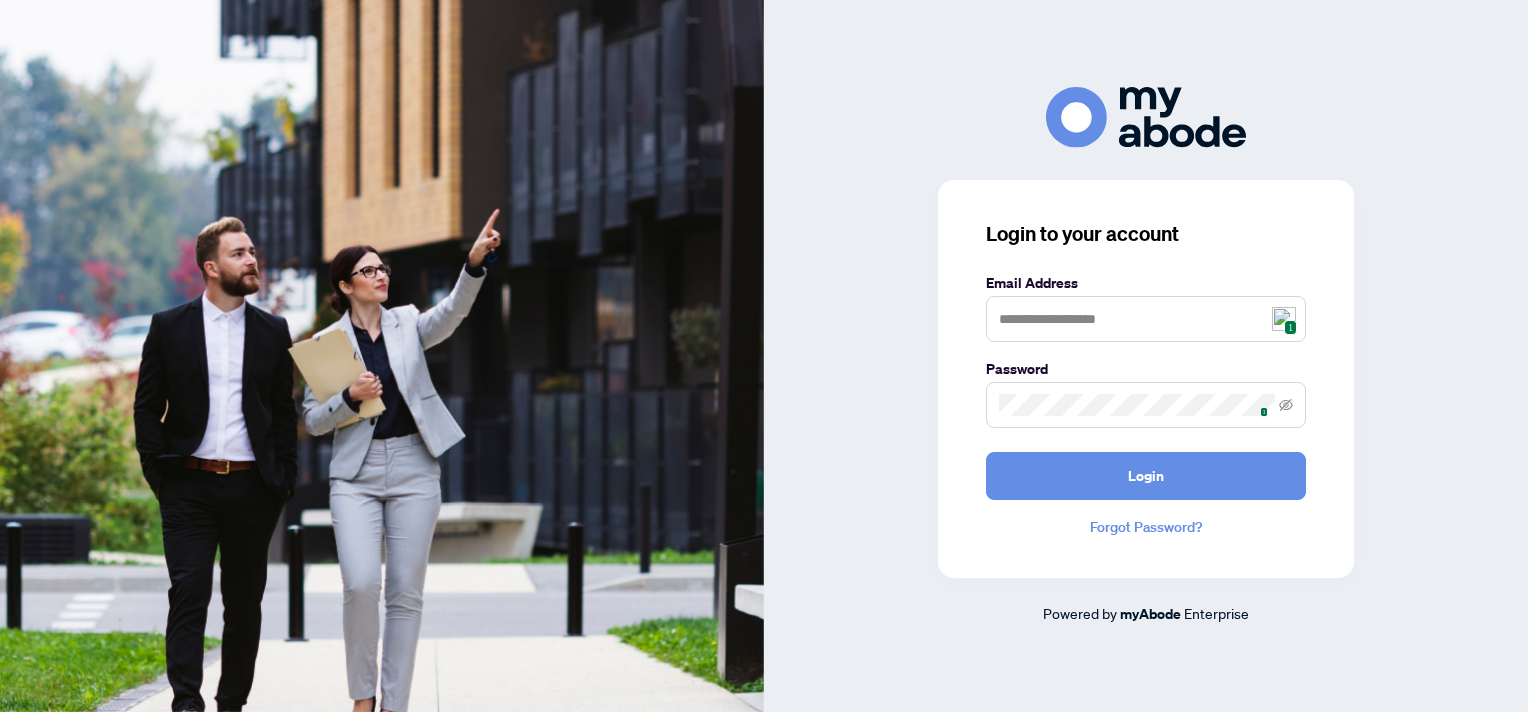 click at bounding box center [1284, 319] 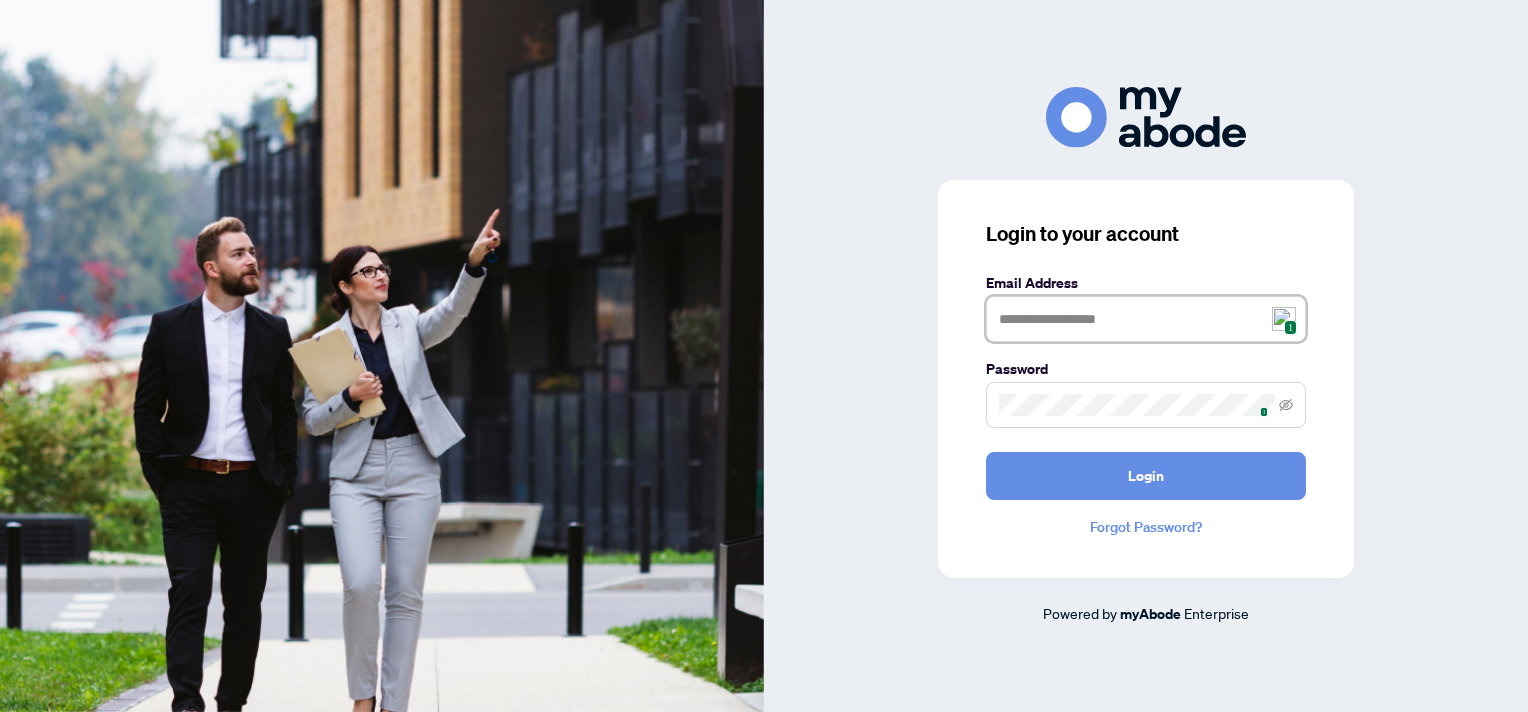type on "**********" 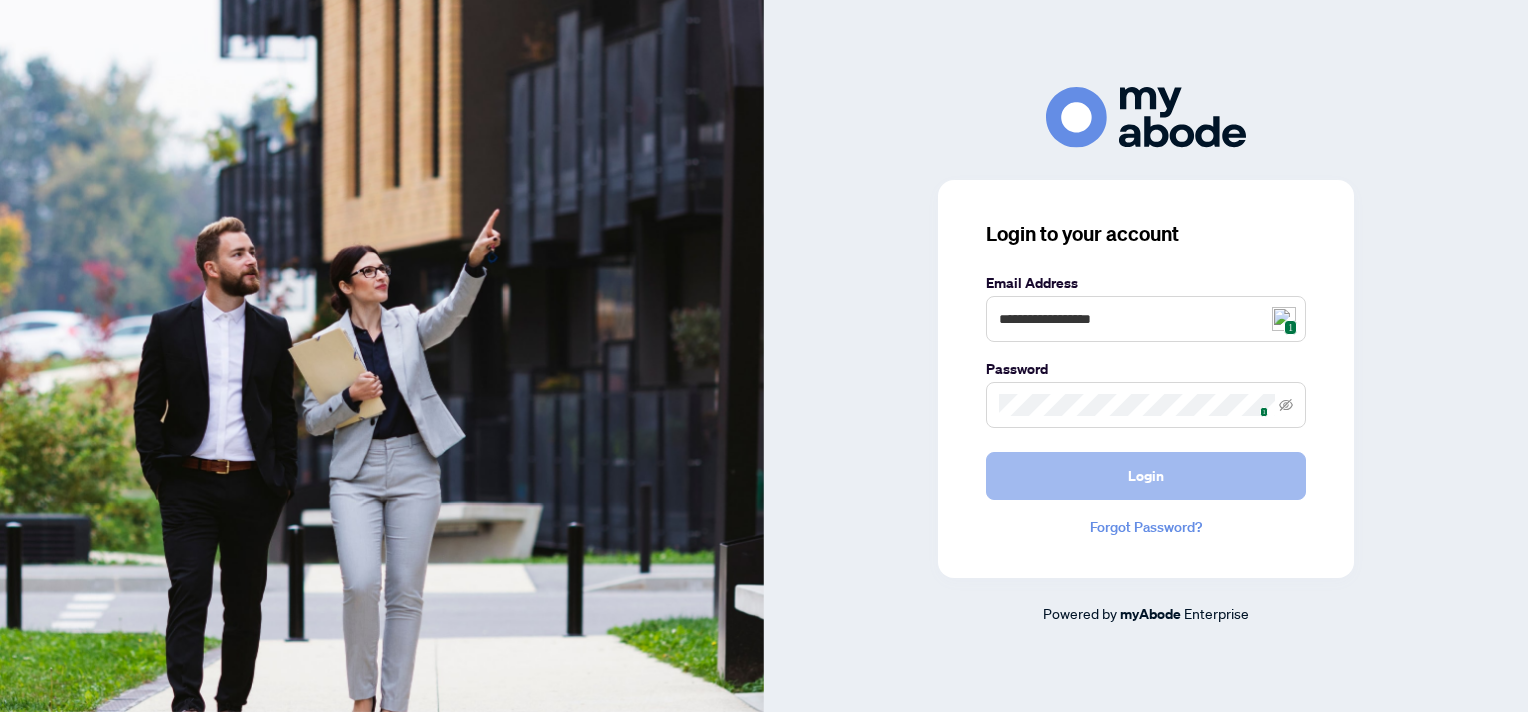 click on "Login" at bounding box center (1146, 476) 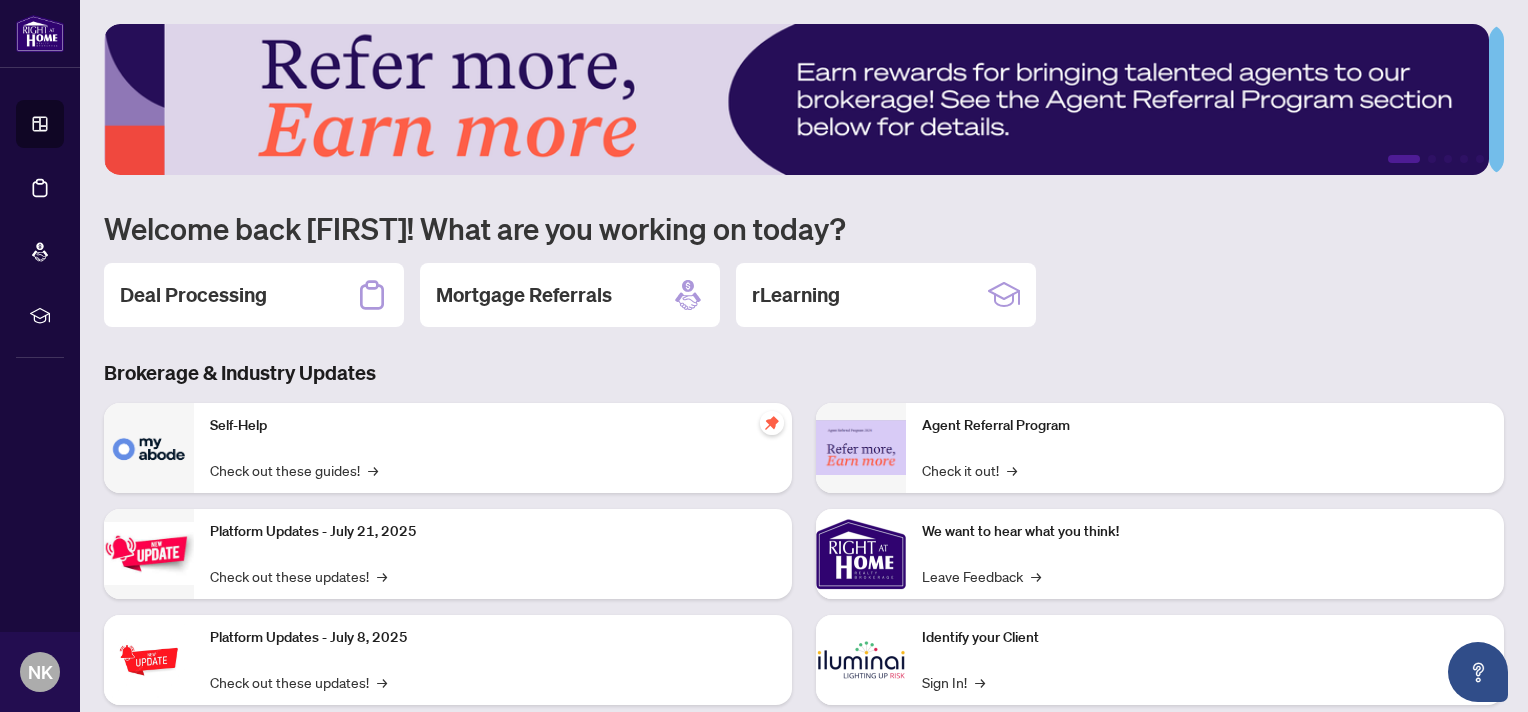 scroll, scrollTop: 0, scrollLeft: 0, axis: both 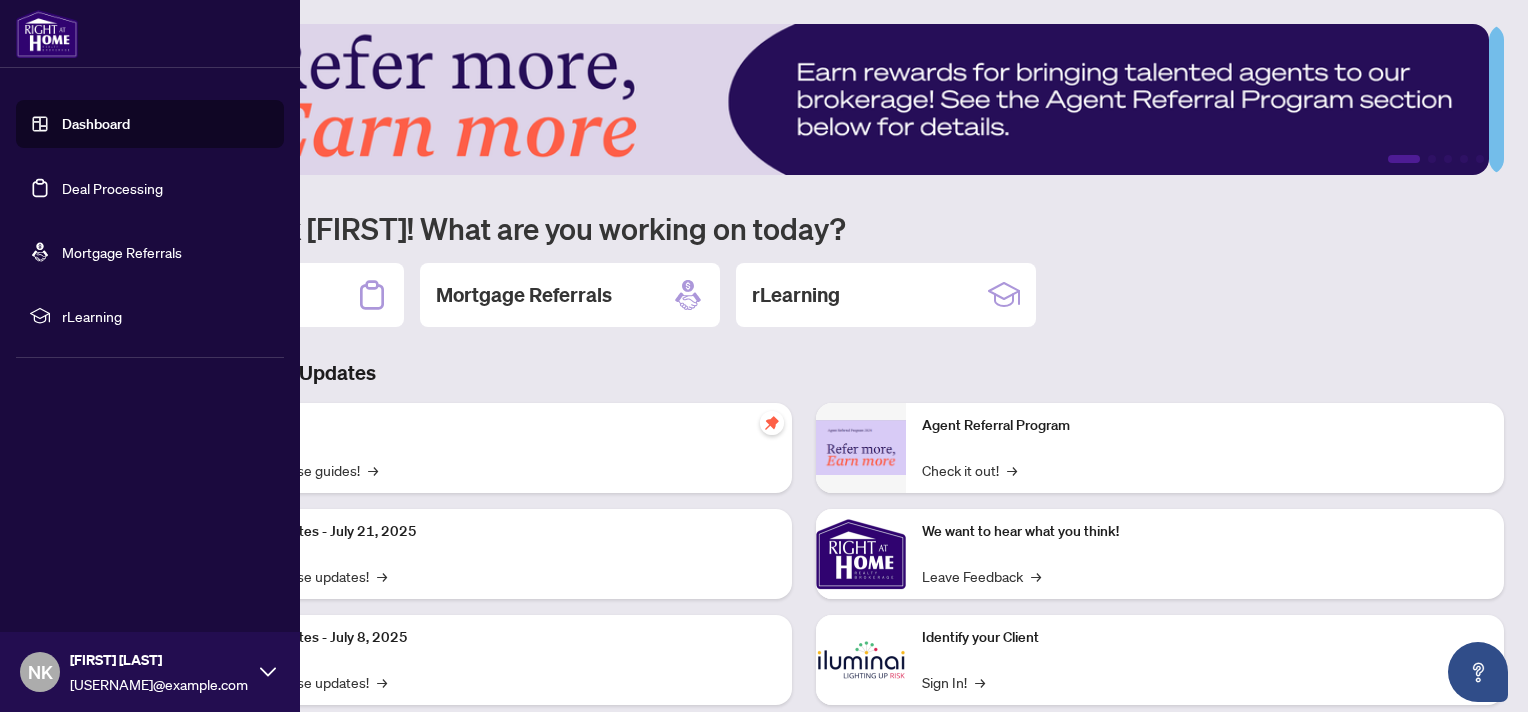 click on "Deal Processing" at bounding box center (112, 188) 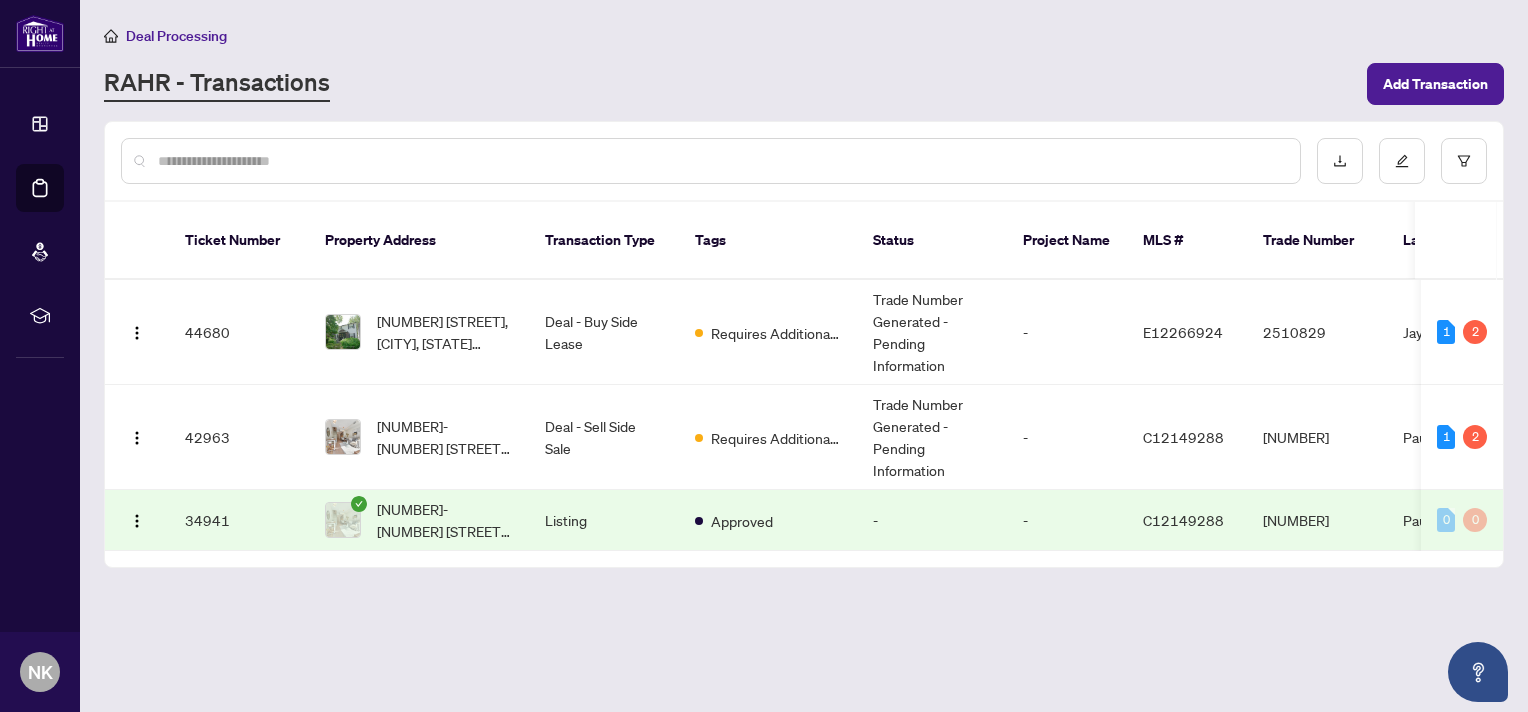 click on "Deal Processing RAHR - Transactions Add Transaction Ticket Number Property Address Transaction Type Tags Status Project Name MLS # Trade Number Last Updated By Last Modified Date Created By Created Date                             44680 [NUMBER] [STREET], [CITY], [STATE] [POSTAL_CODE], [COUNTRY] Deal - Buy Side Lease Requires Additional Docs Trade Number Generated - Pending Information - E12266924 2510829 [USERNAME] [MONTH]/[DAY]/[YEAR] [FIRST] [LAST] [MONTH]/[DAY]/[YEAR] 1 2 42963 [NUMBER]-[NUMBER] [STREET], [CITY], [STATE] [POSTAL_CODE], [COUNTRY] Deal - Sell Side Sale Requires Additional Docs Trade Number Generated - Pending Information - C12149288 2509956 [USERNAME] [MONTH]/[DAY]/[YEAR] [FIRST] [LAST] [MONTH]/[DAY]/[YEAR] 1 2 34941 [NUMBER]-[NUMBER] [STREET], [CITY], [STATE] [POSTAL_CODE], [COUNTRY] Listing Approved - - C12149288 2509956 [USERNAME] [MONTH]/[DAY]/[YEAR] [FIRST] [LAST] [MONTH]/[DAY]/[YEAR] 0 0" at bounding box center (804, 356) 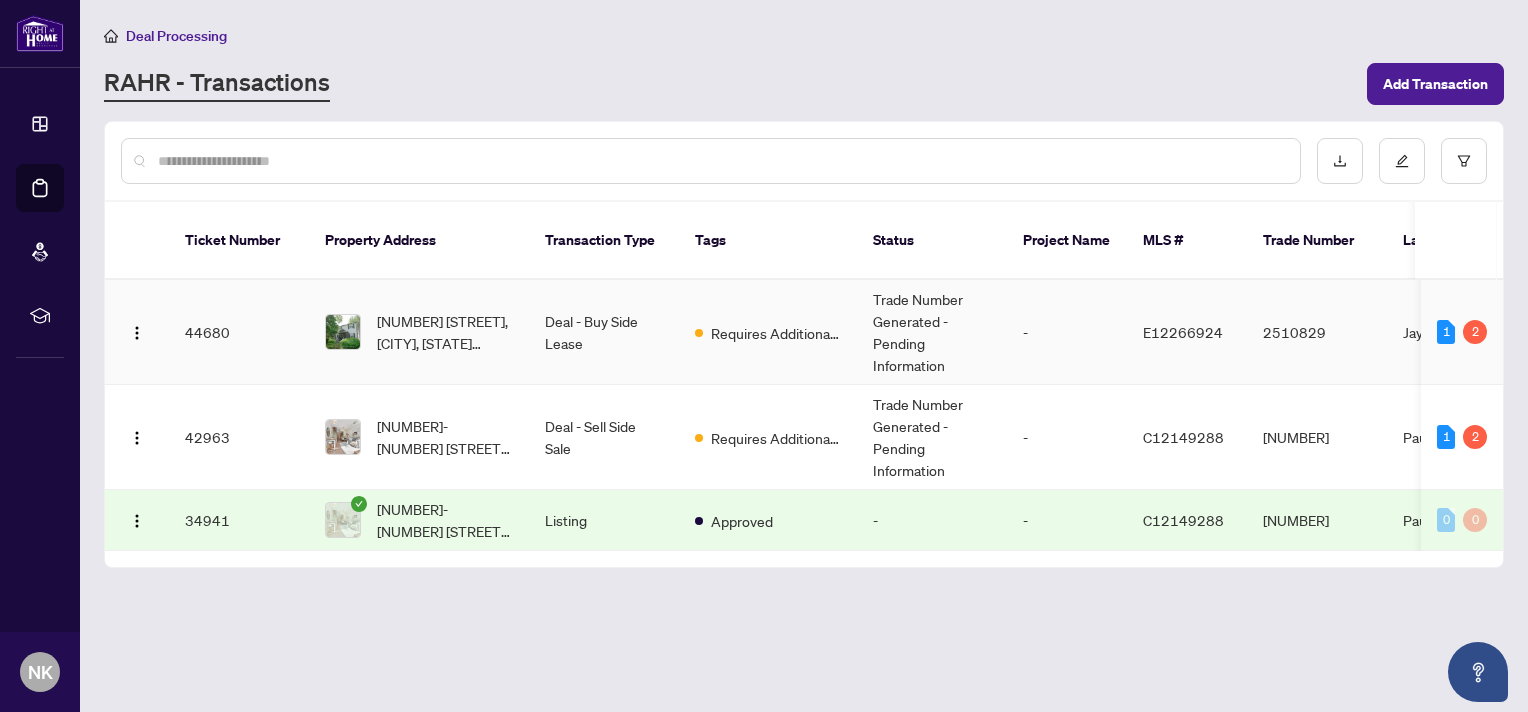click on "Deal - Buy Side Lease" at bounding box center (604, 332) 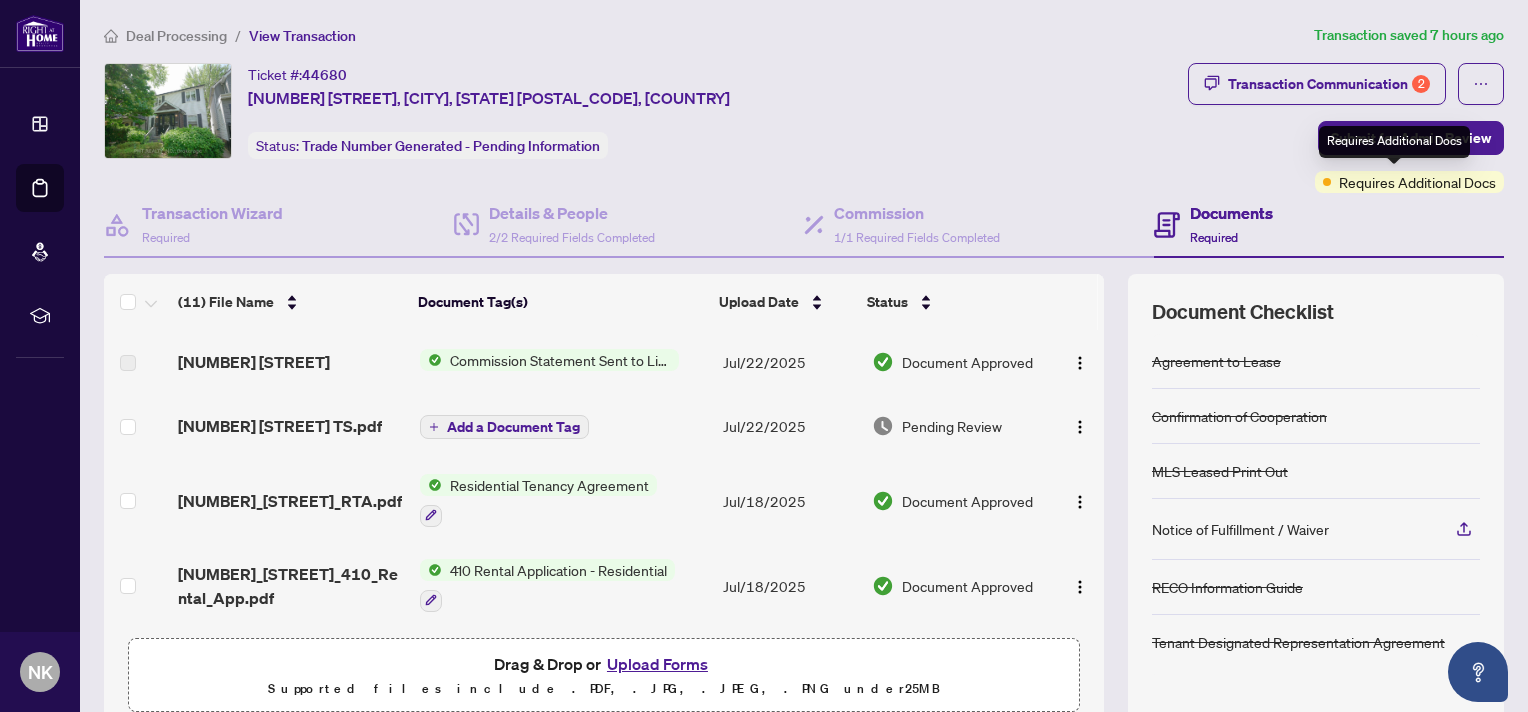 click on "Requires Additional Docs" at bounding box center [1417, 182] 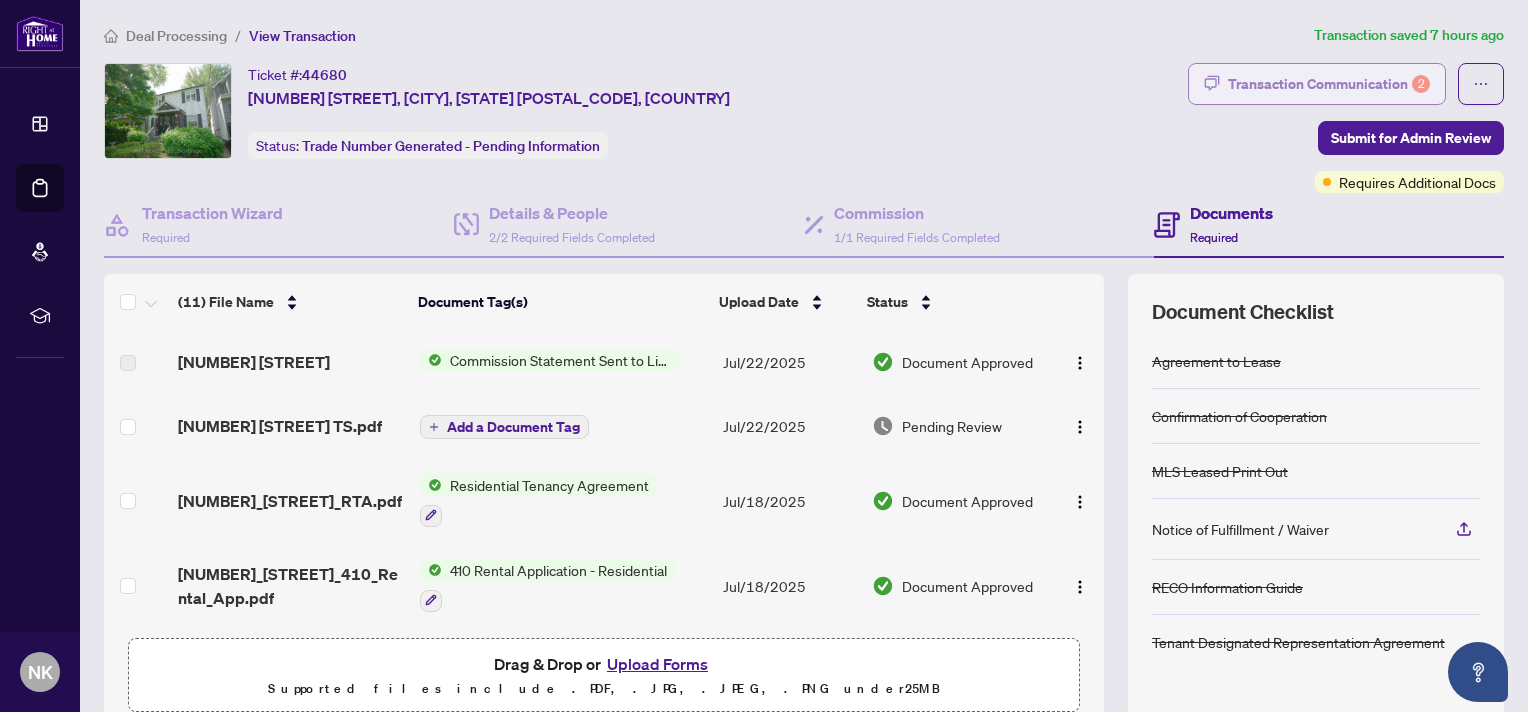 click on "Transaction Communication 2" at bounding box center (1329, 84) 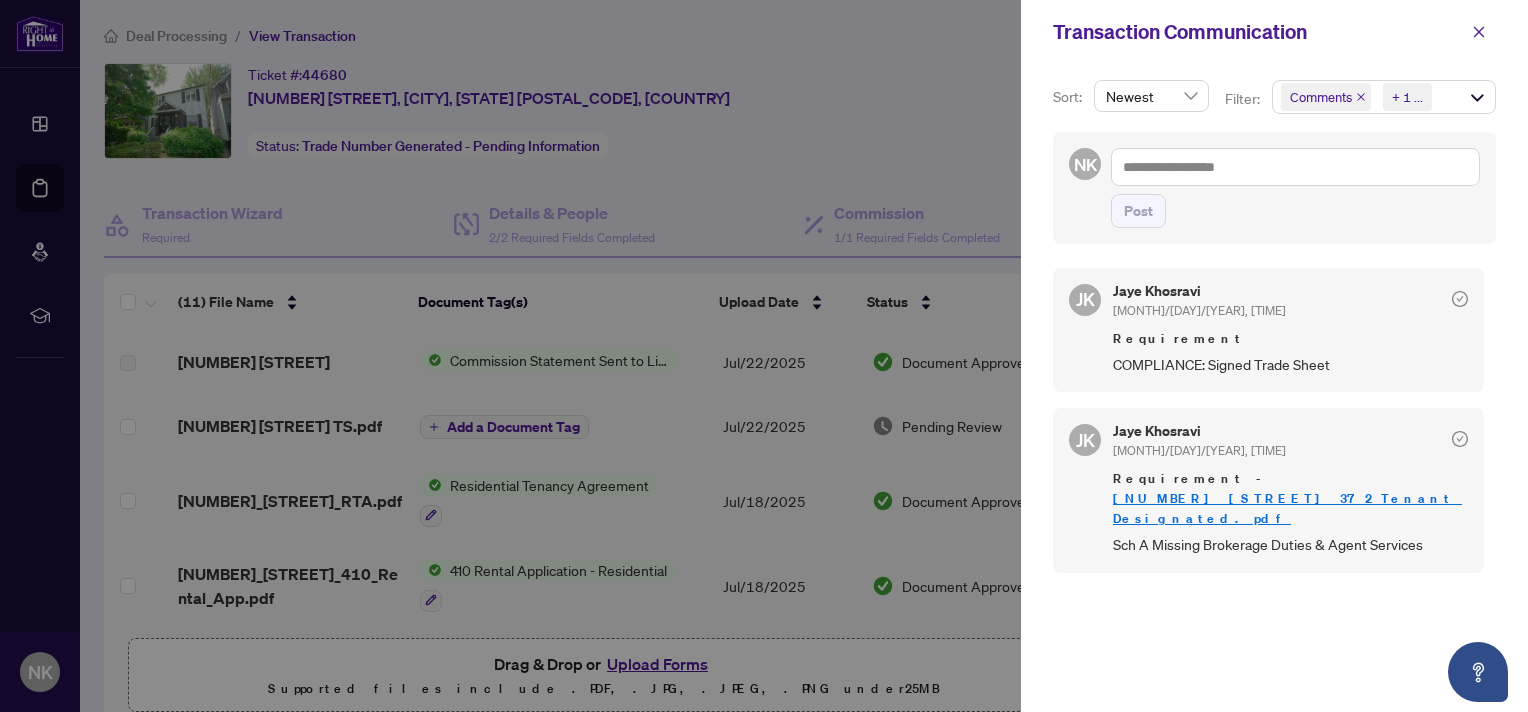 click on "[NUMBER]_[STREET]_372_Tenant_Designated.pdf" at bounding box center (1287, 508) 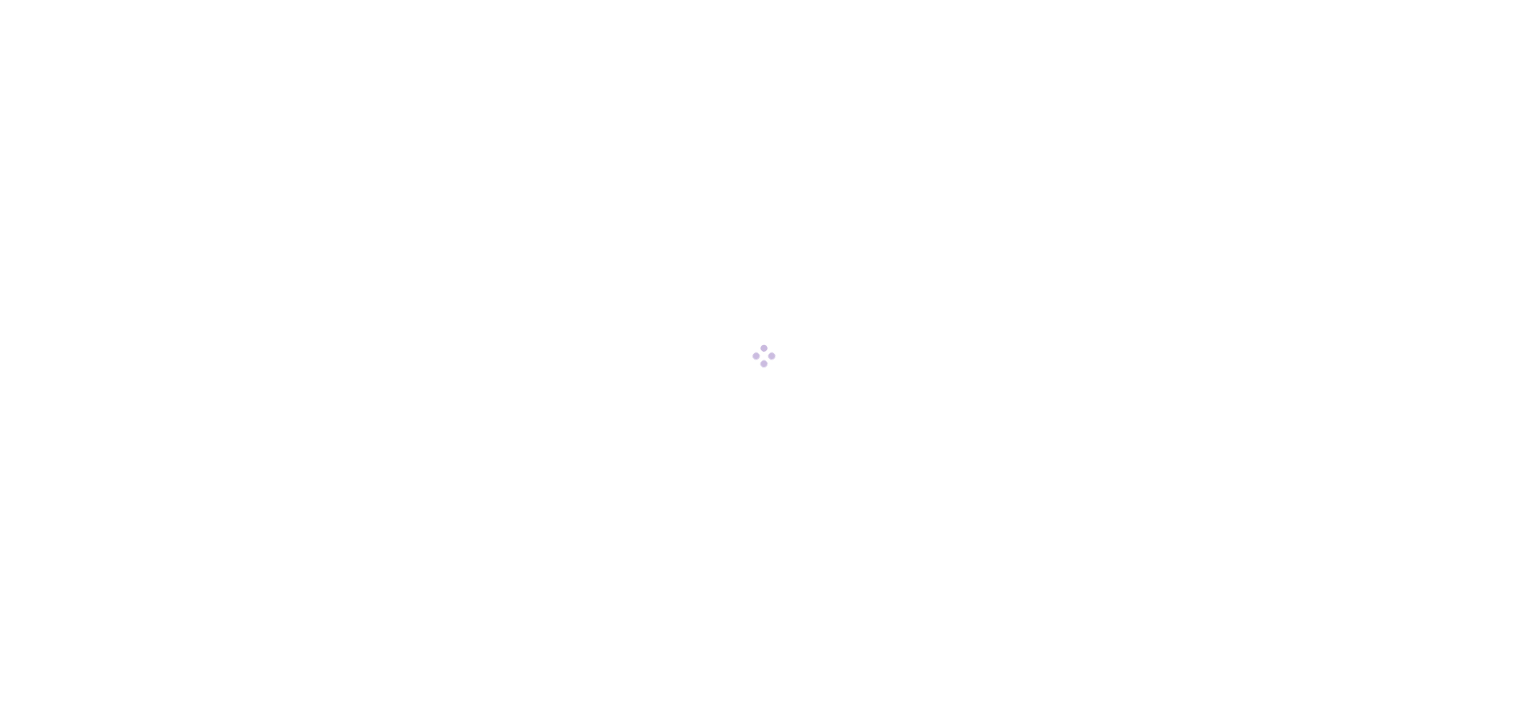 scroll, scrollTop: 0, scrollLeft: 0, axis: both 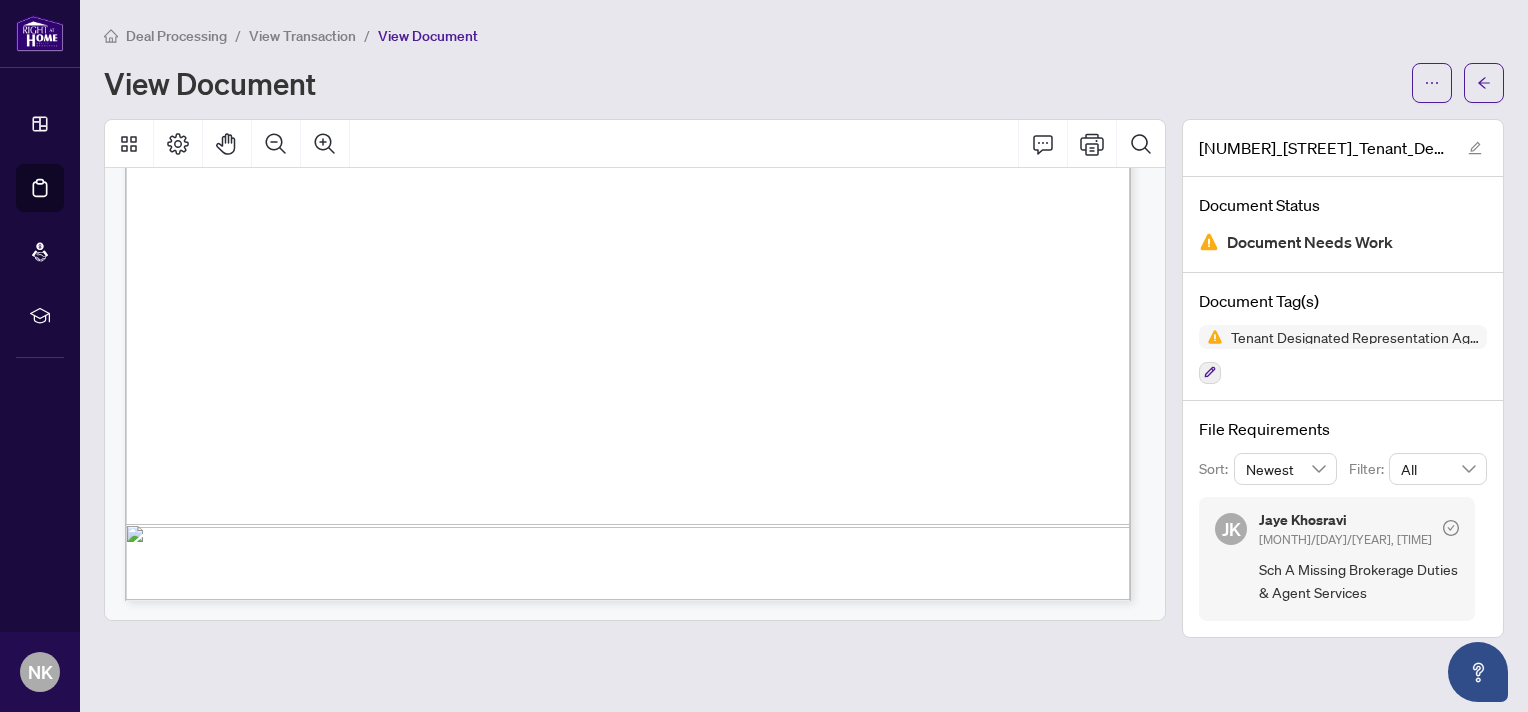 click on "View Transaction" at bounding box center [302, 36] 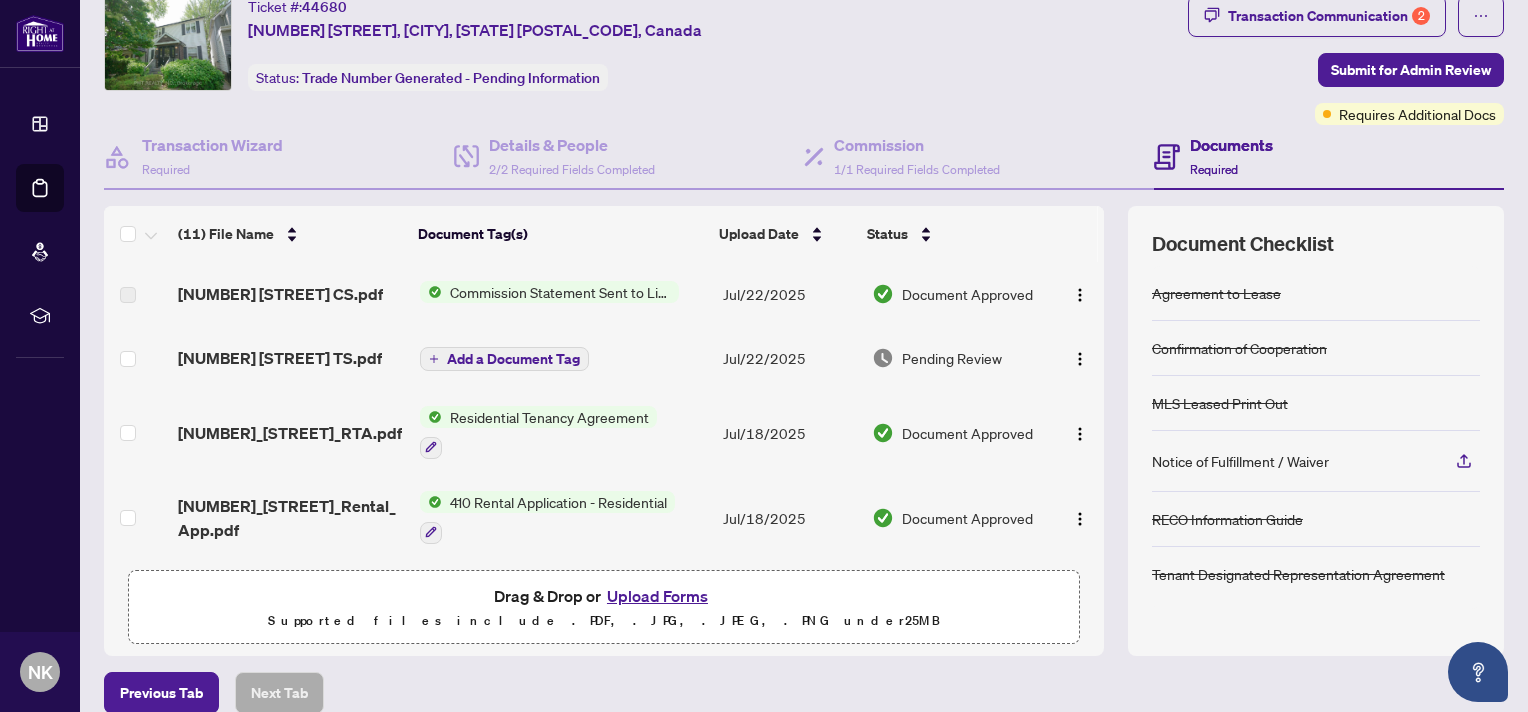 scroll, scrollTop: 0, scrollLeft: 0, axis: both 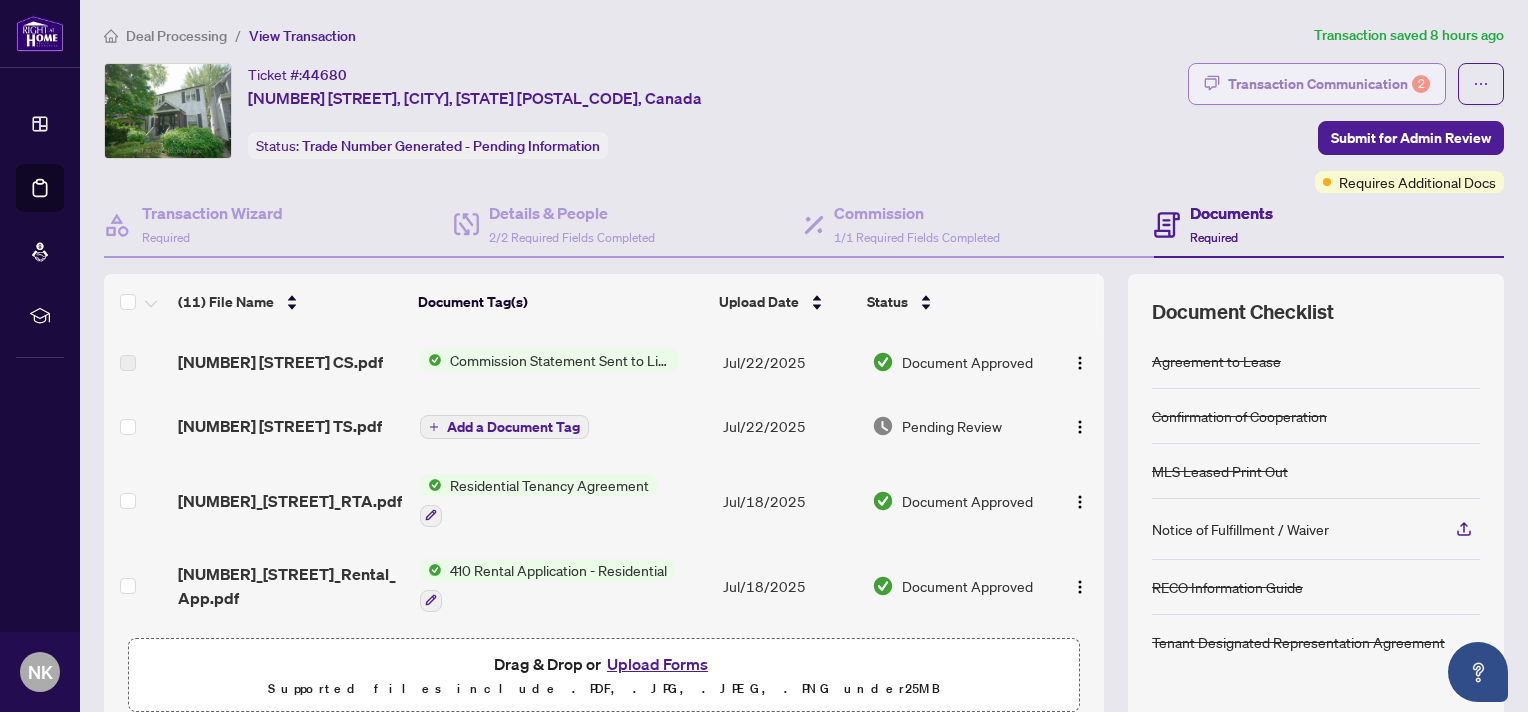 click on "Transaction Communication 2" at bounding box center (1329, 84) 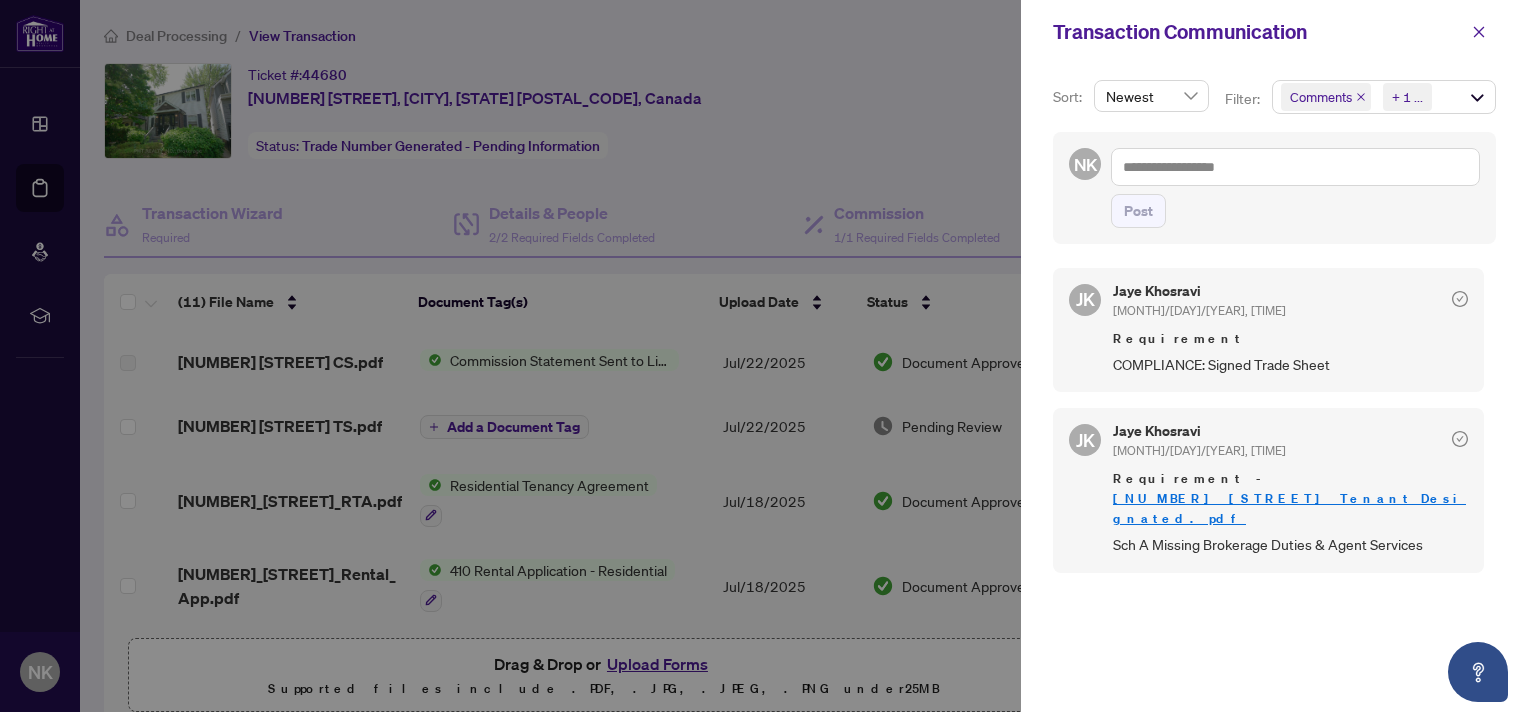 click on "COMPLIANCE: Signed Trade Sheet" at bounding box center [1290, 364] 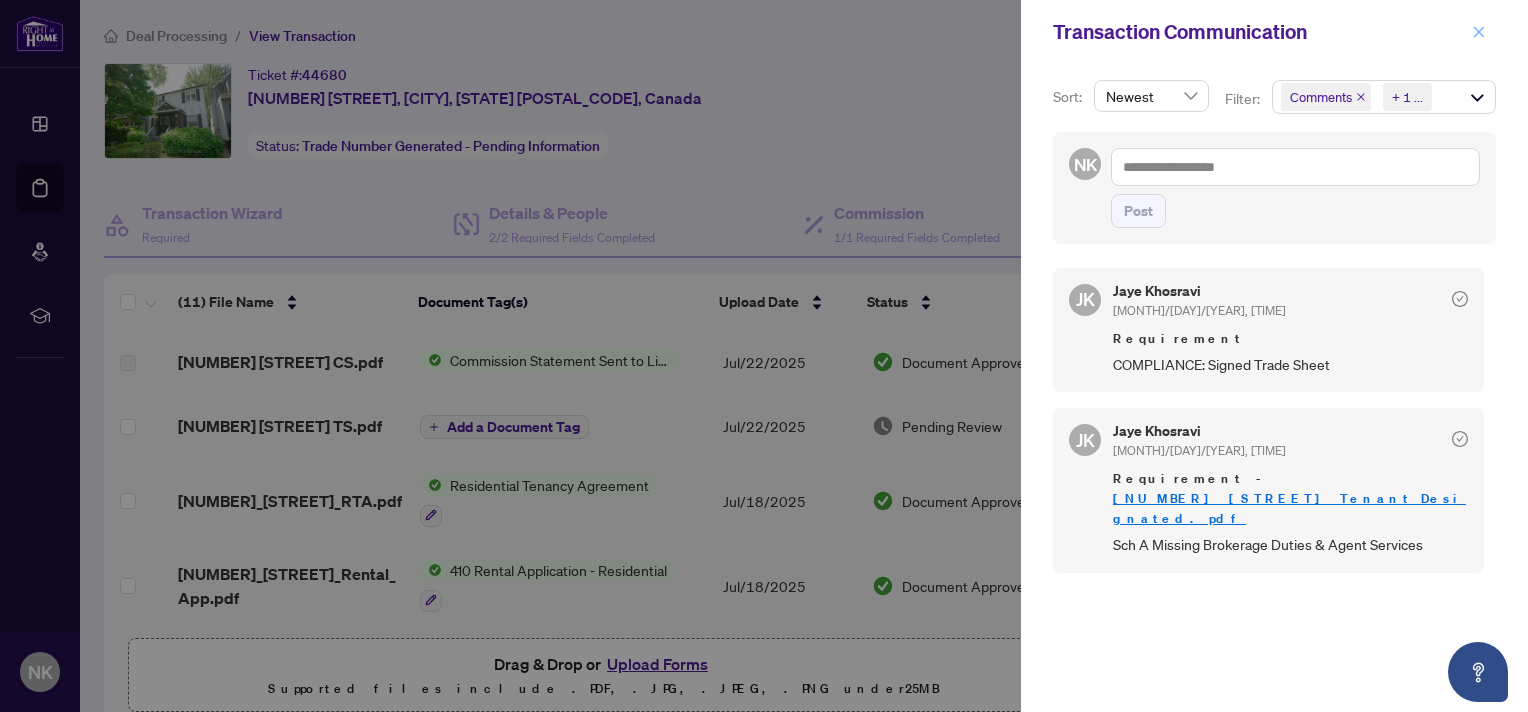 click 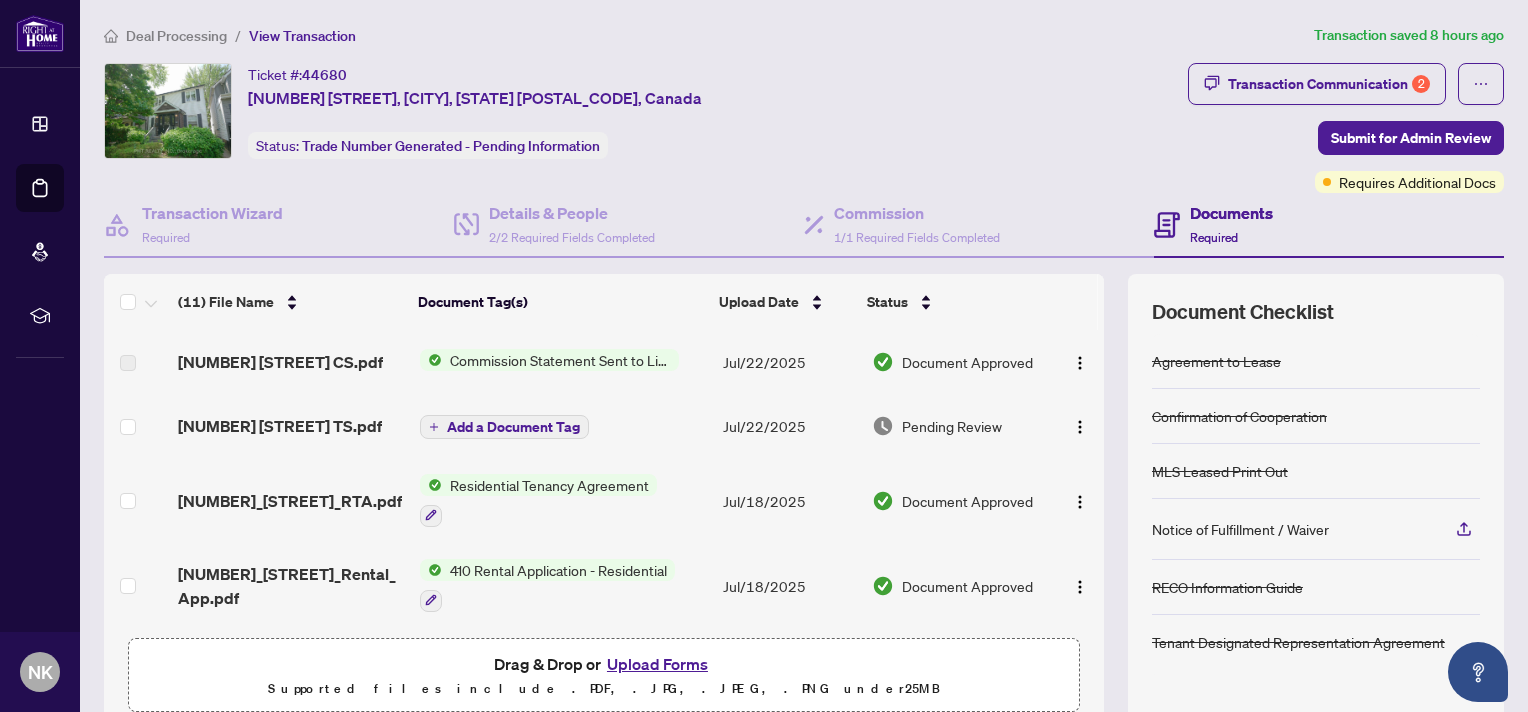 click on "Commission Statement Sent to Listing Brokerage" at bounding box center [560, 360] 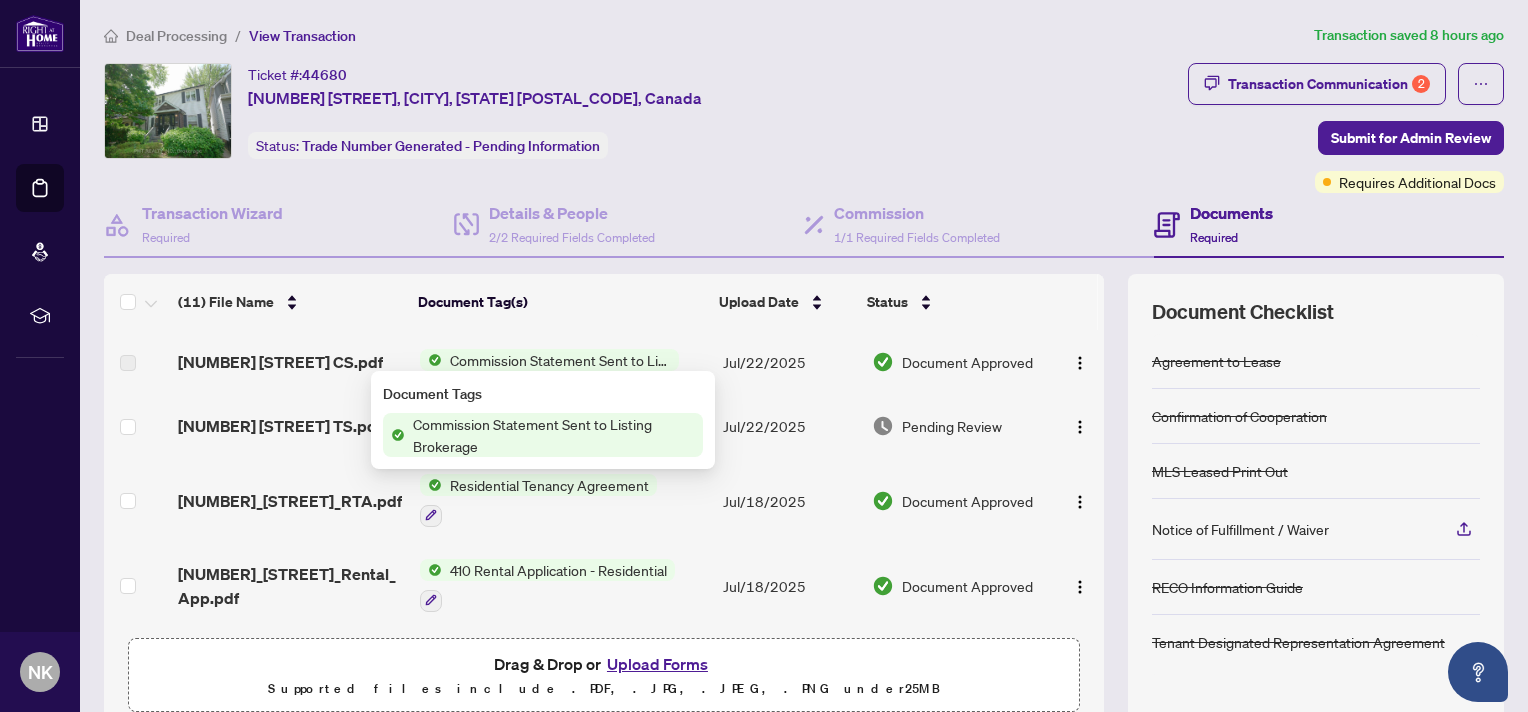 click on "Commission Statement Sent to Listing Brokerage" at bounding box center (554, 435) 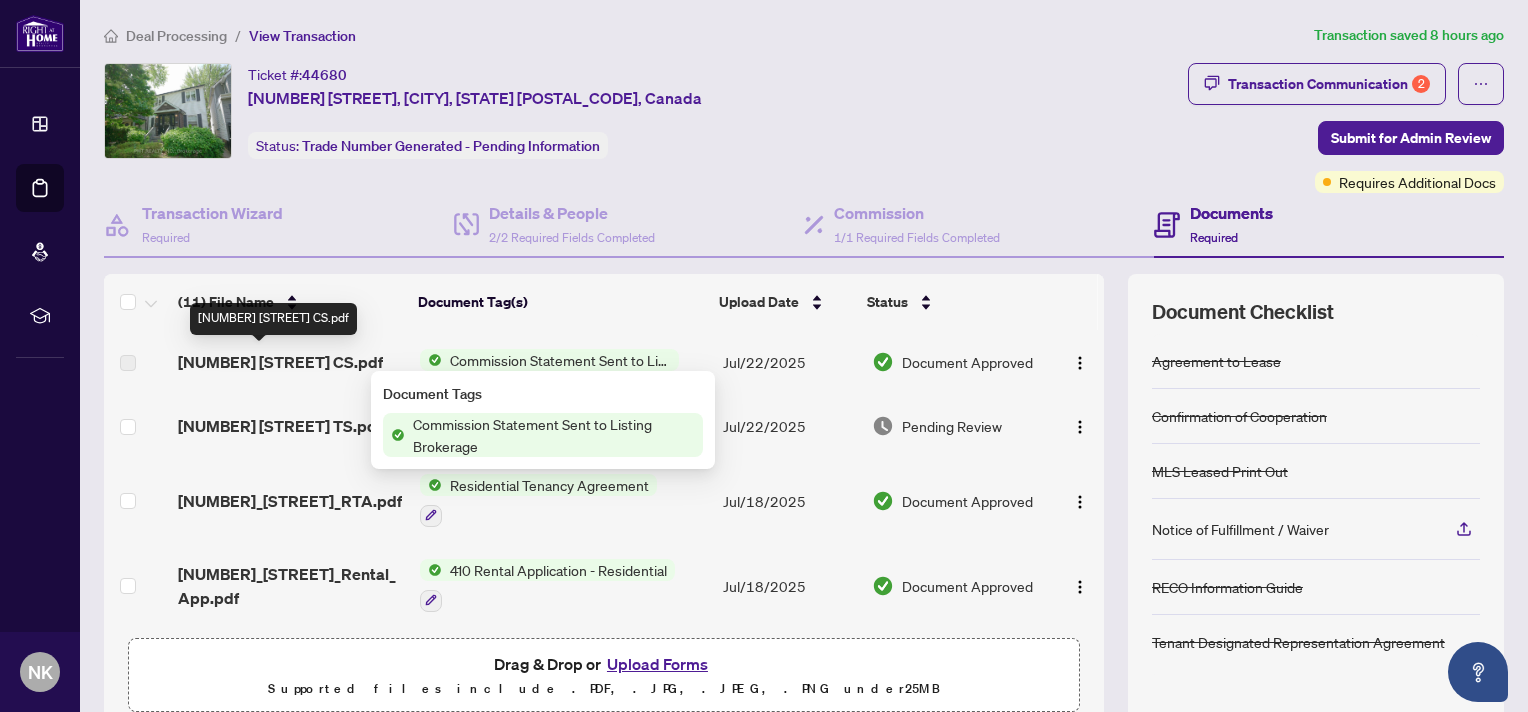 click on "[NUMBER] [STREET]" at bounding box center (280, 362) 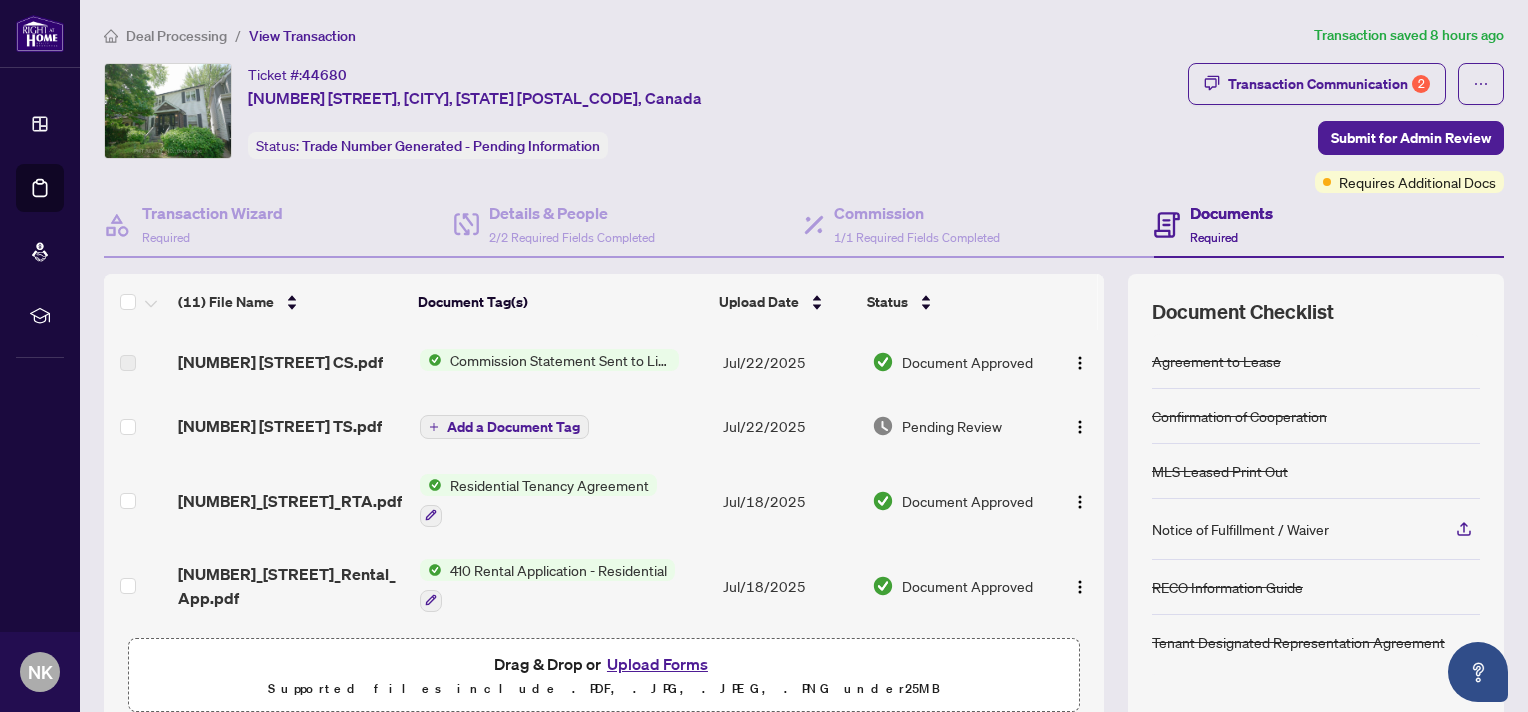 click at bounding box center (128, 363) 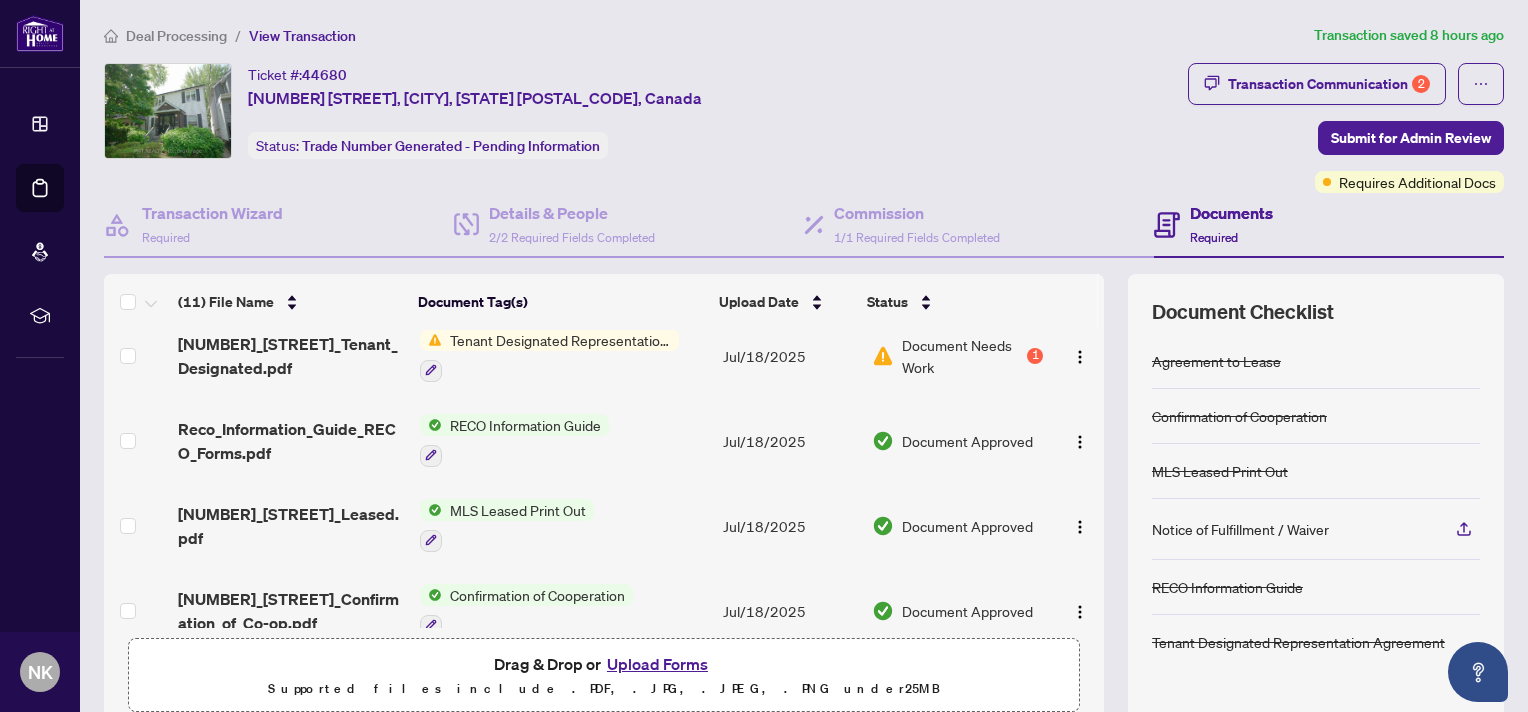 scroll, scrollTop: 0, scrollLeft: 0, axis: both 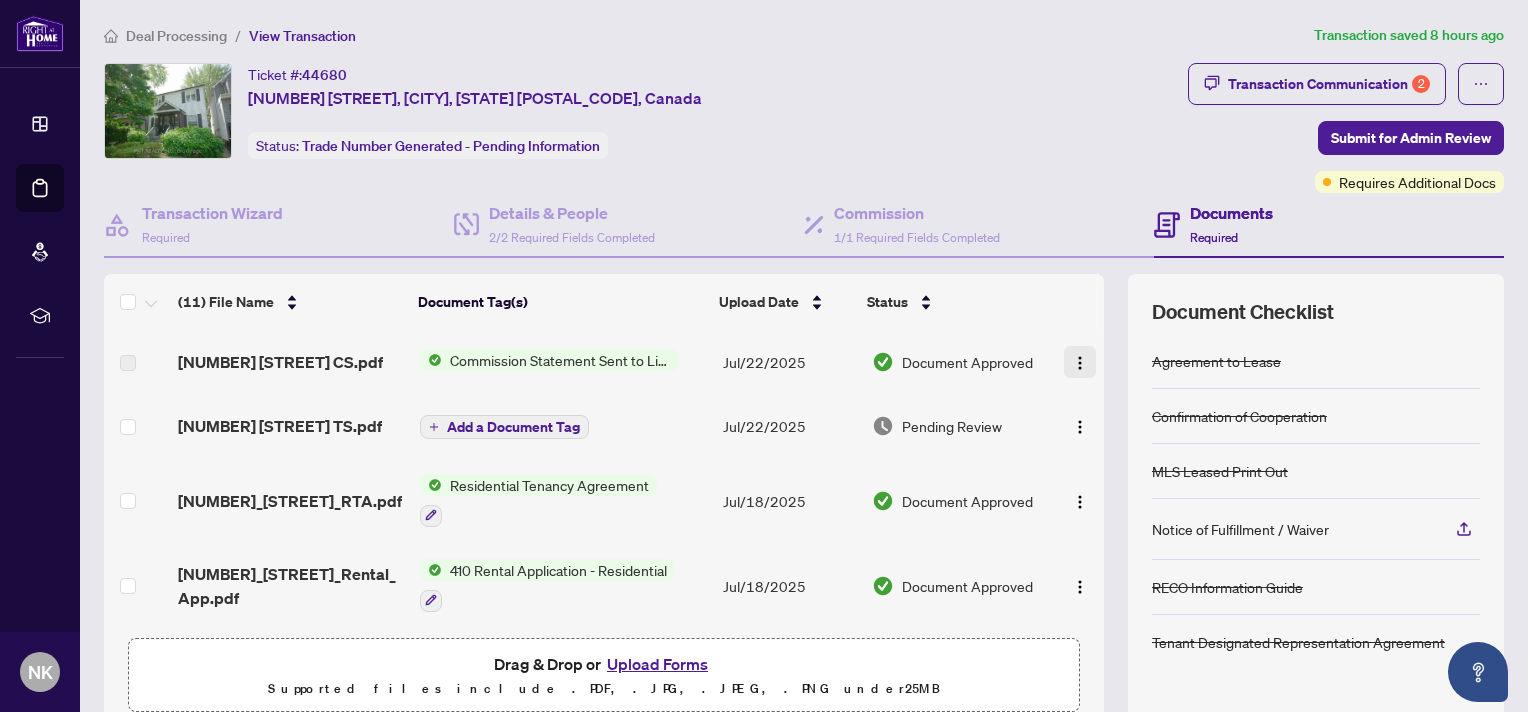 click at bounding box center [1080, 363] 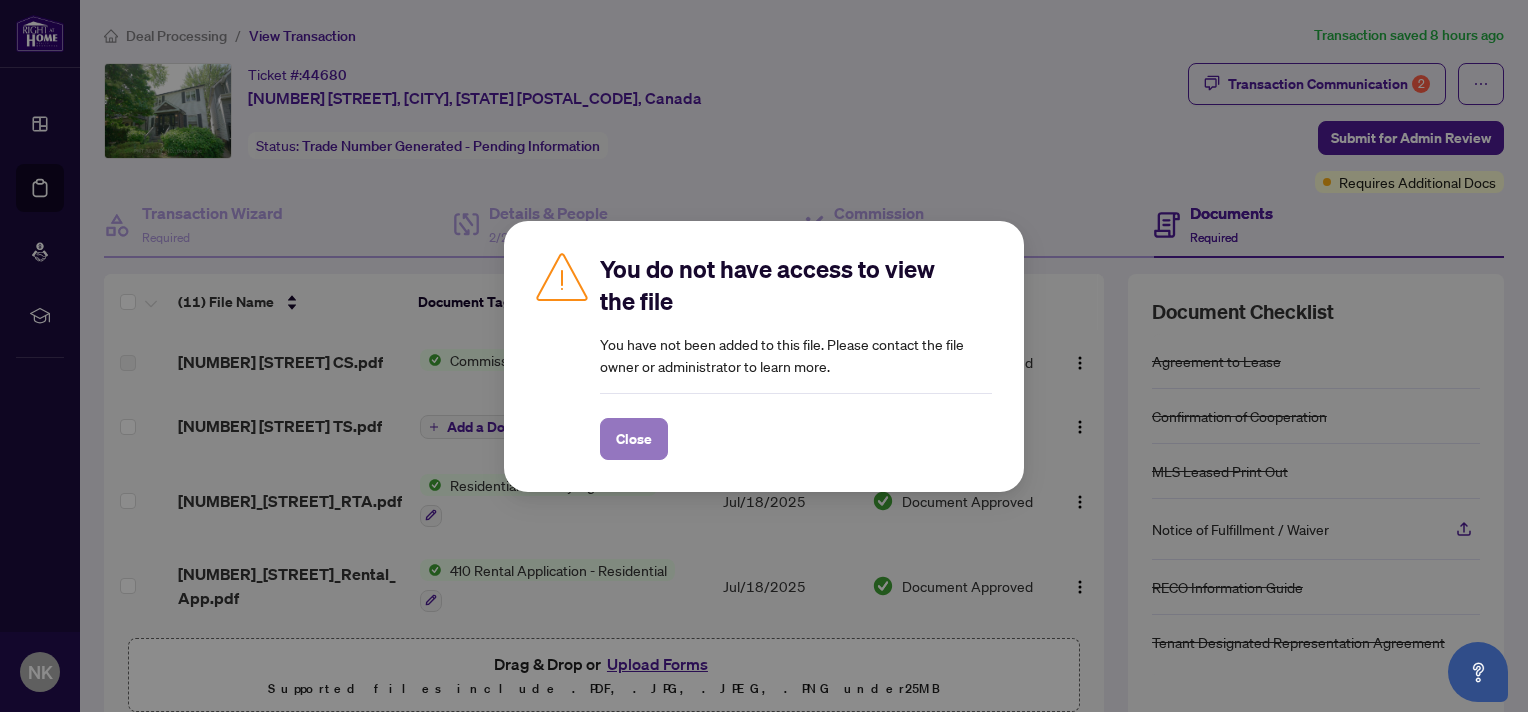 click on "Close" at bounding box center (634, 439) 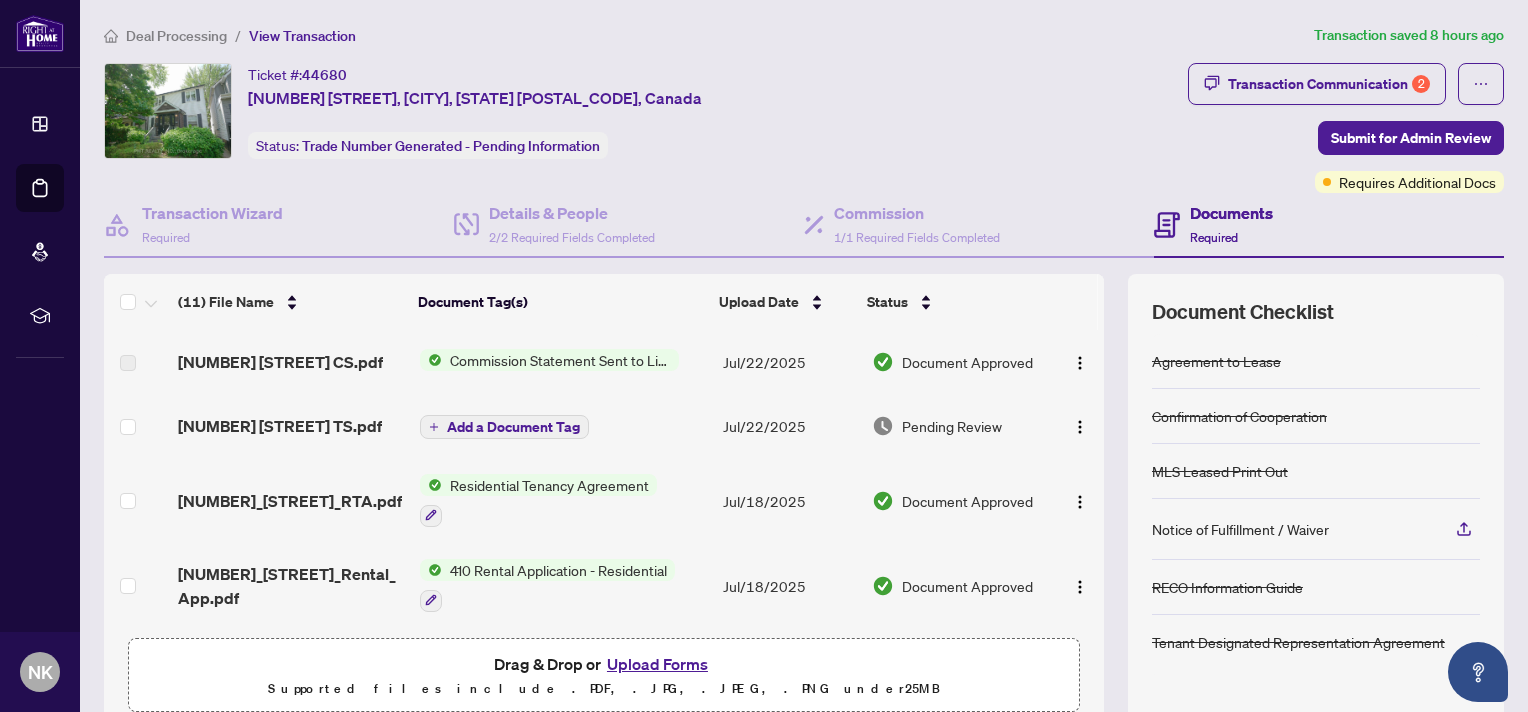 click on "Document Approved" at bounding box center (967, 362) 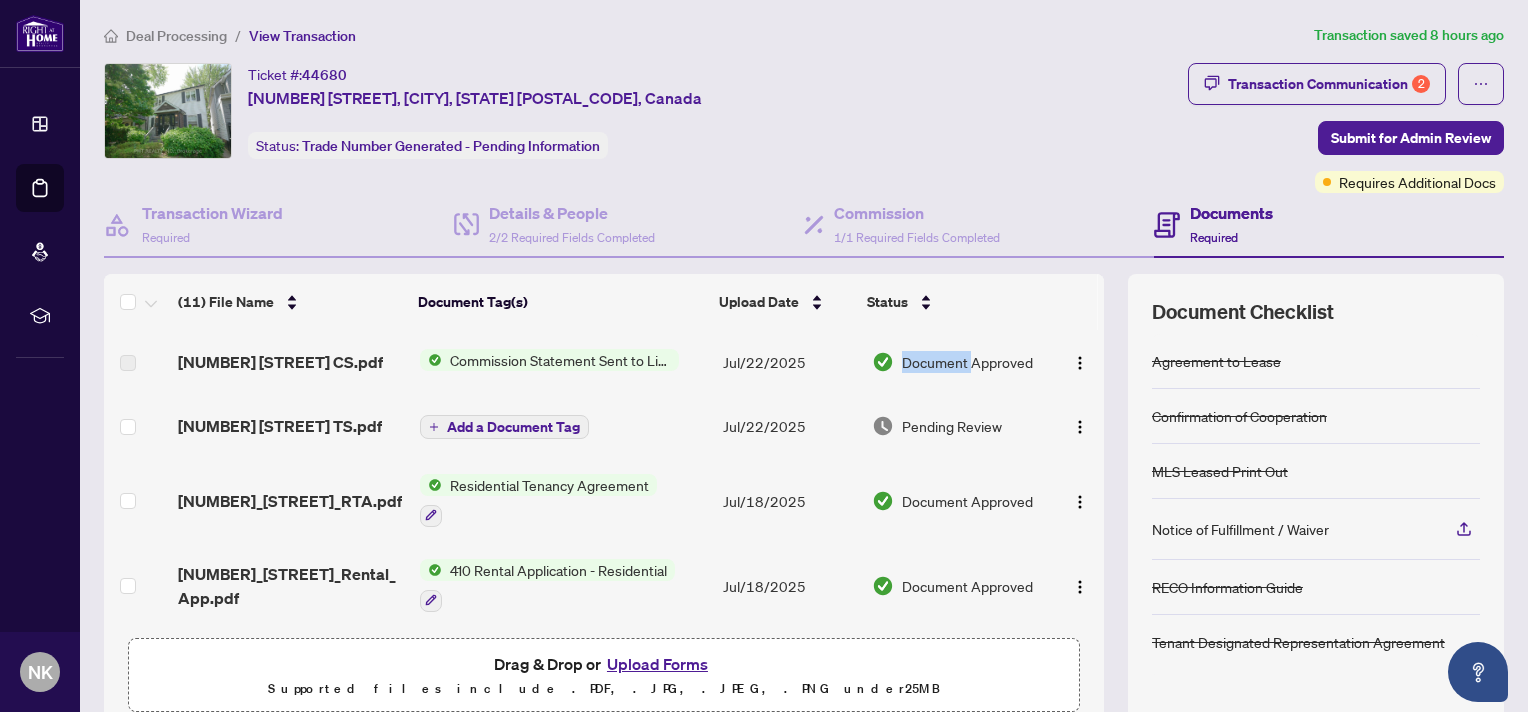 click on "Document Approved" at bounding box center [967, 362] 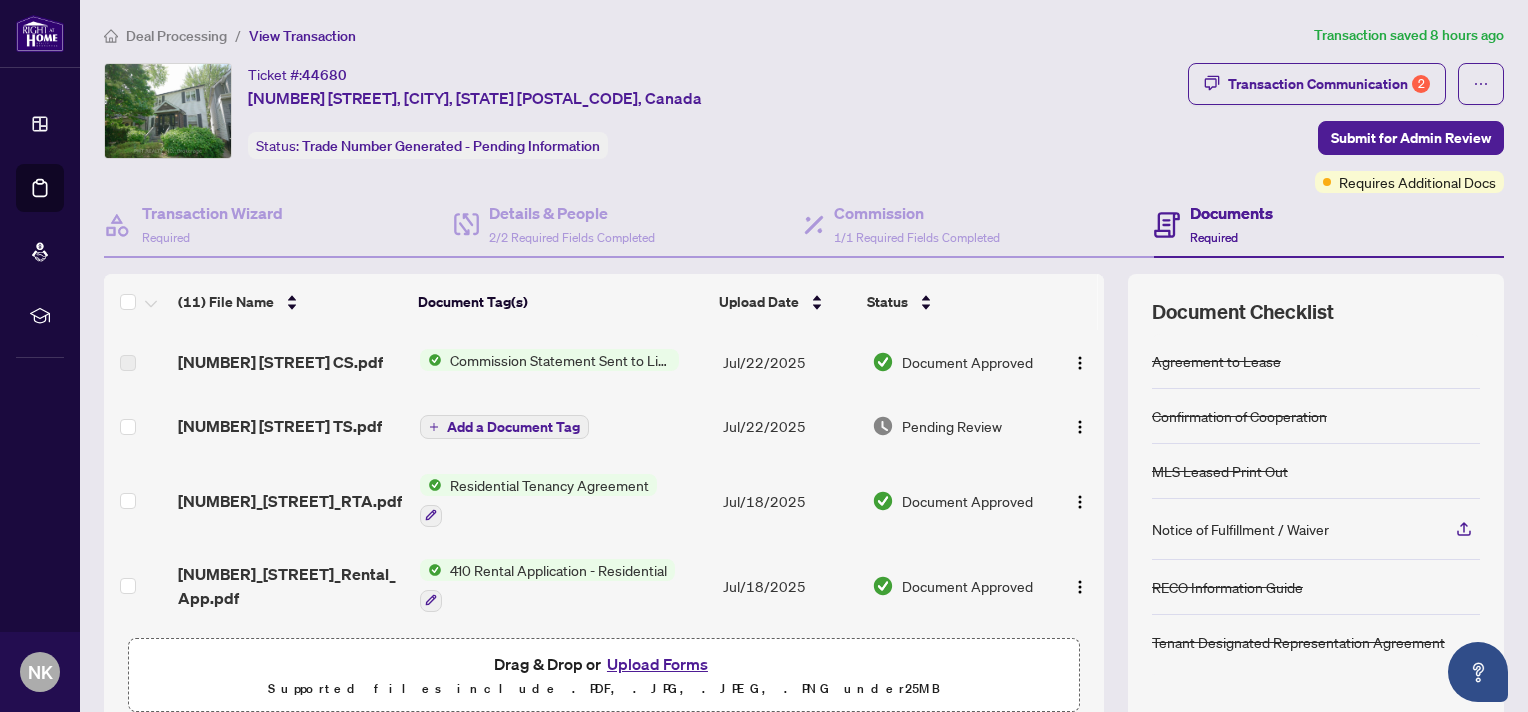 click on "Jul/22/2025" at bounding box center [790, 362] 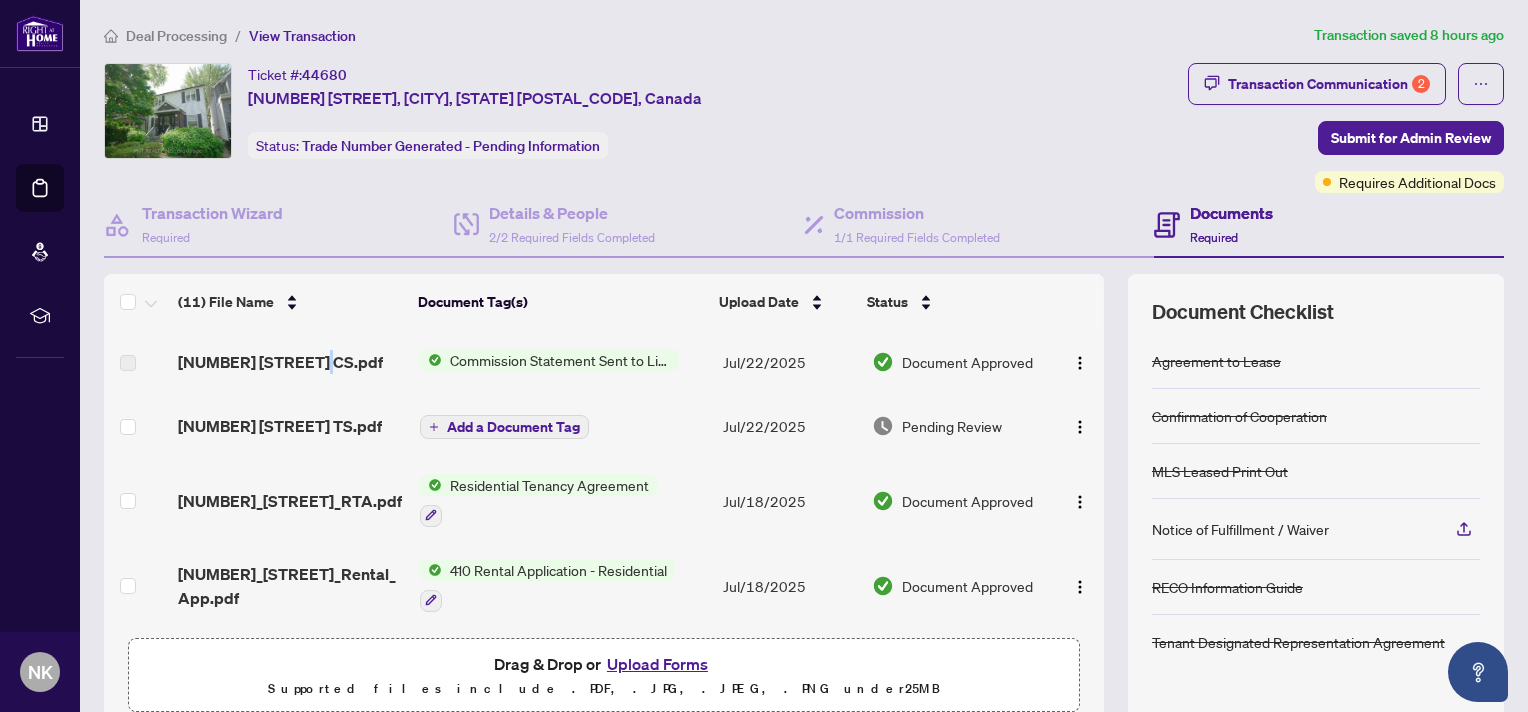 click on "[NUMBER] [STREET]" at bounding box center [291, 362] 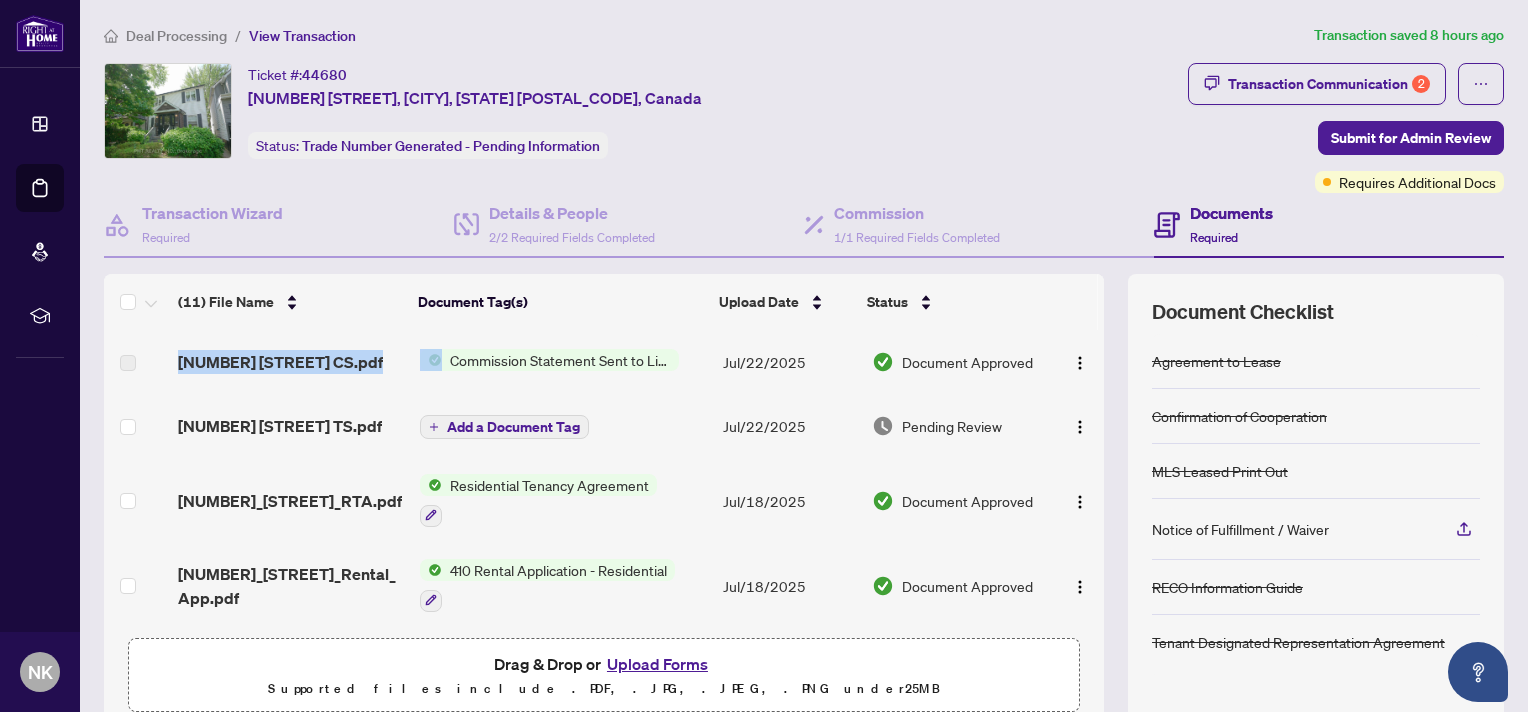 click on "[NUMBER] [STREET]" at bounding box center [291, 362] 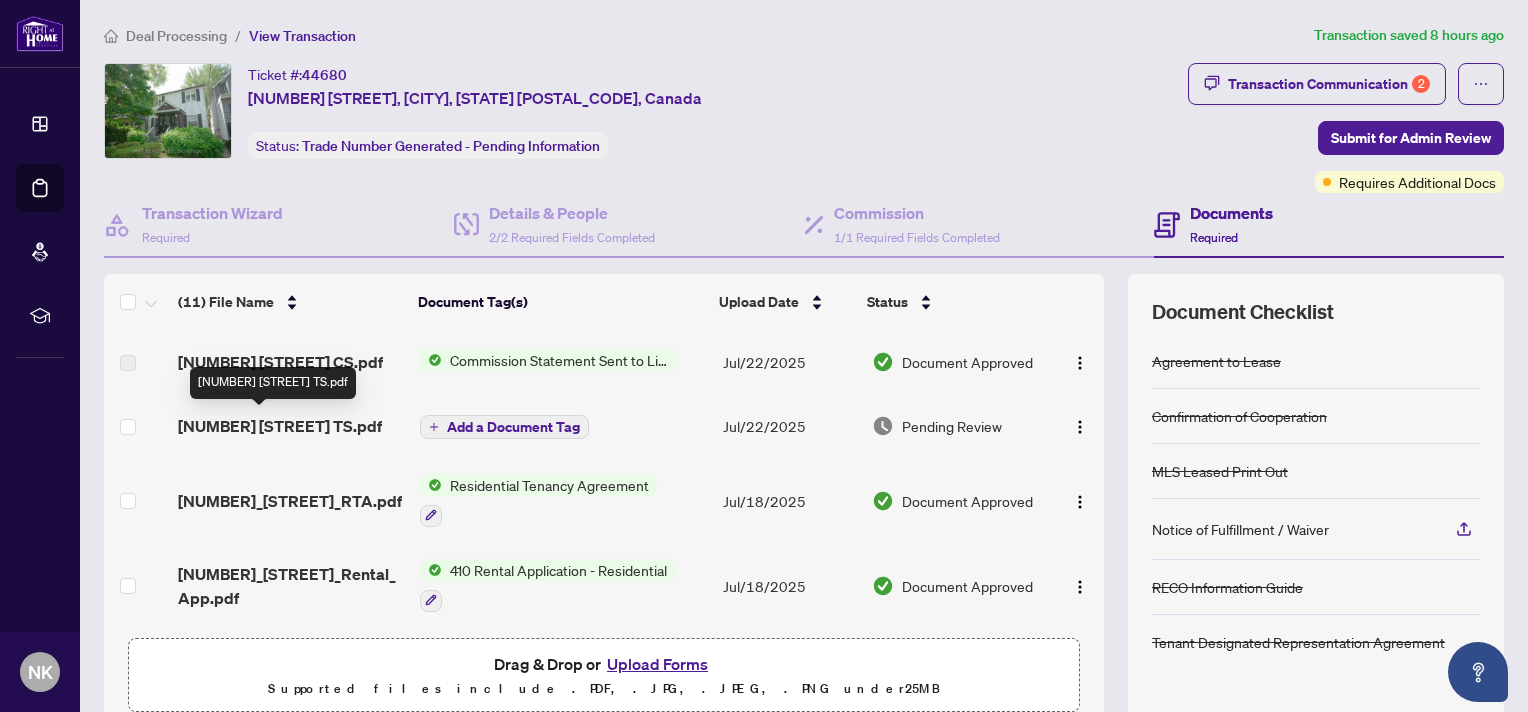 click on "[NUMBER] [STREET] TS.pdf" at bounding box center (280, 426) 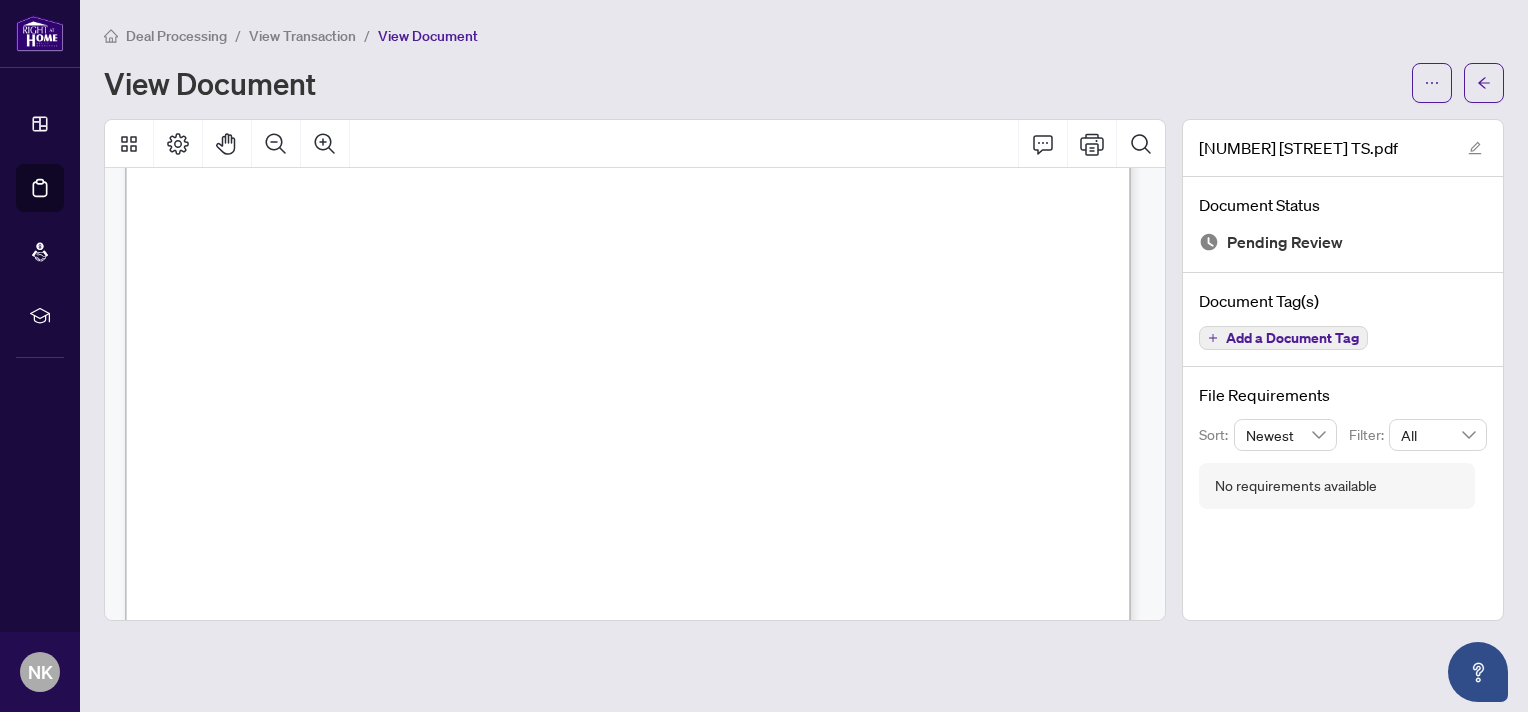scroll, scrollTop: 888, scrollLeft: 0, axis: vertical 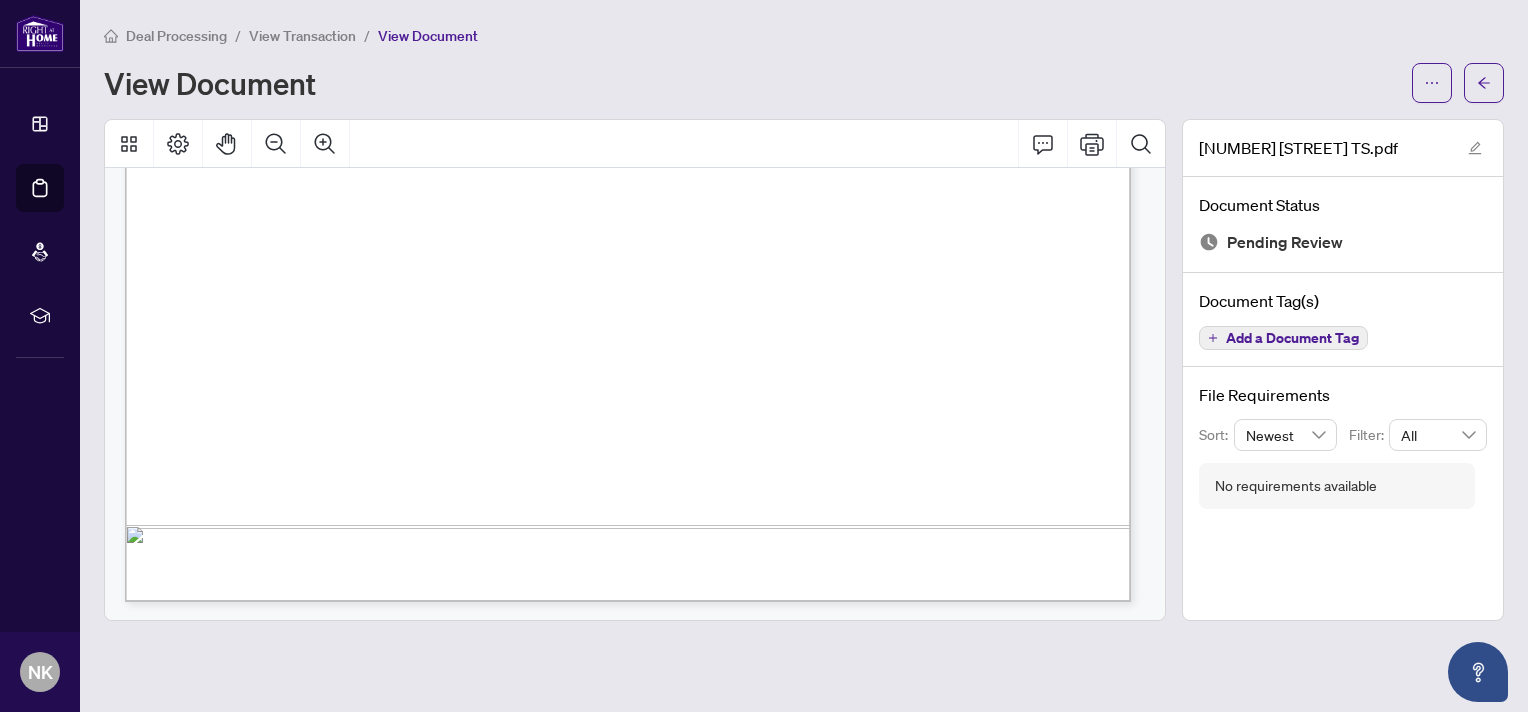 drag, startPoint x: 787, startPoint y: 416, endPoint x: 665, endPoint y: 348, distance: 139.67104 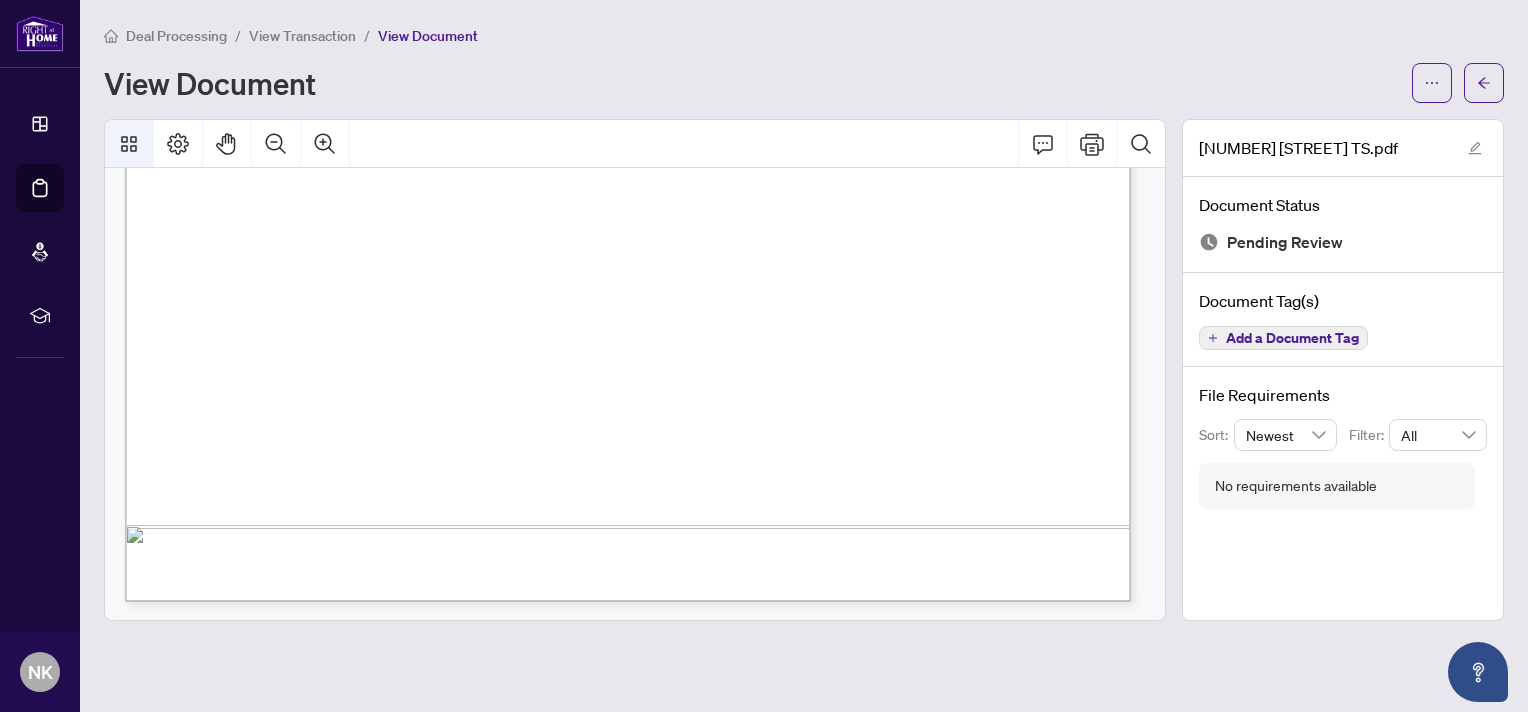 click 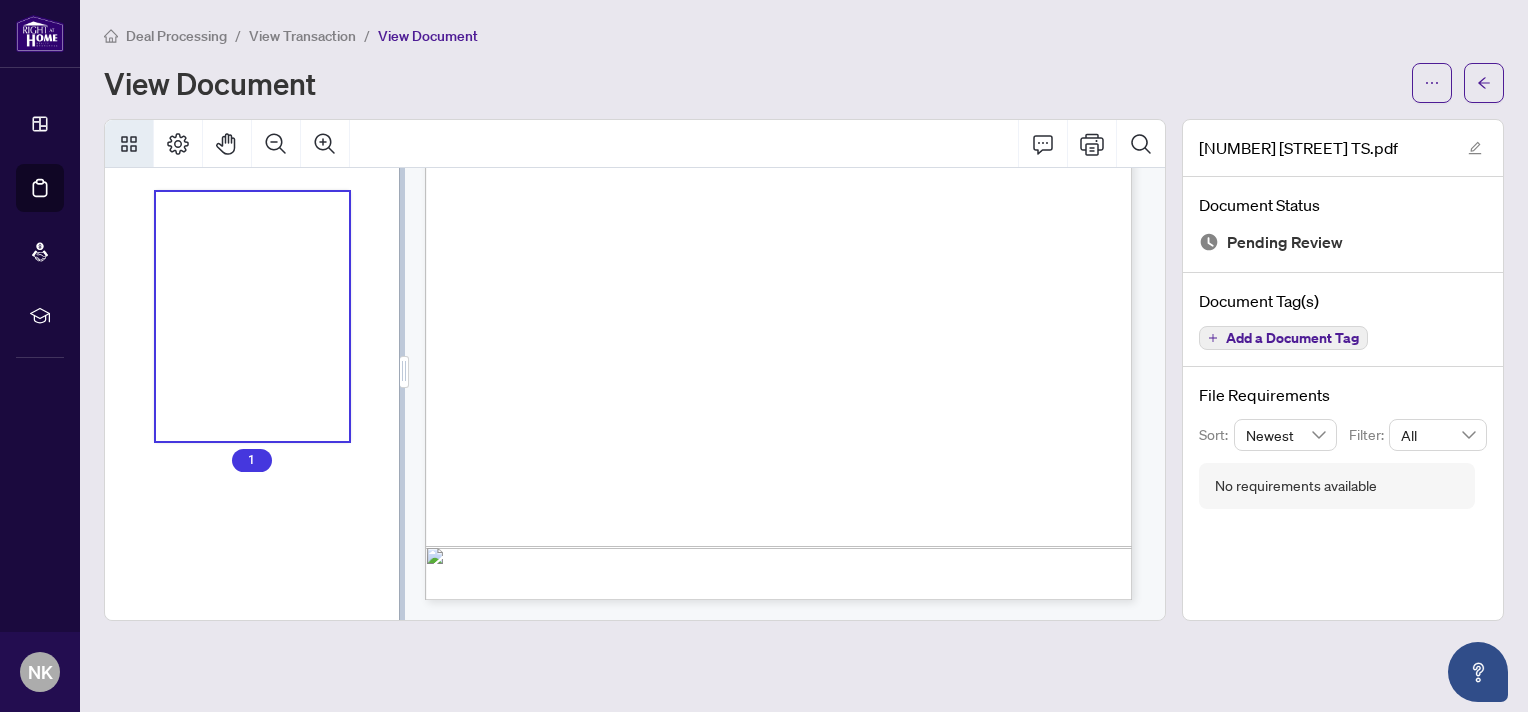 scroll, scrollTop: 502, scrollLeft: 0, axis: vertical 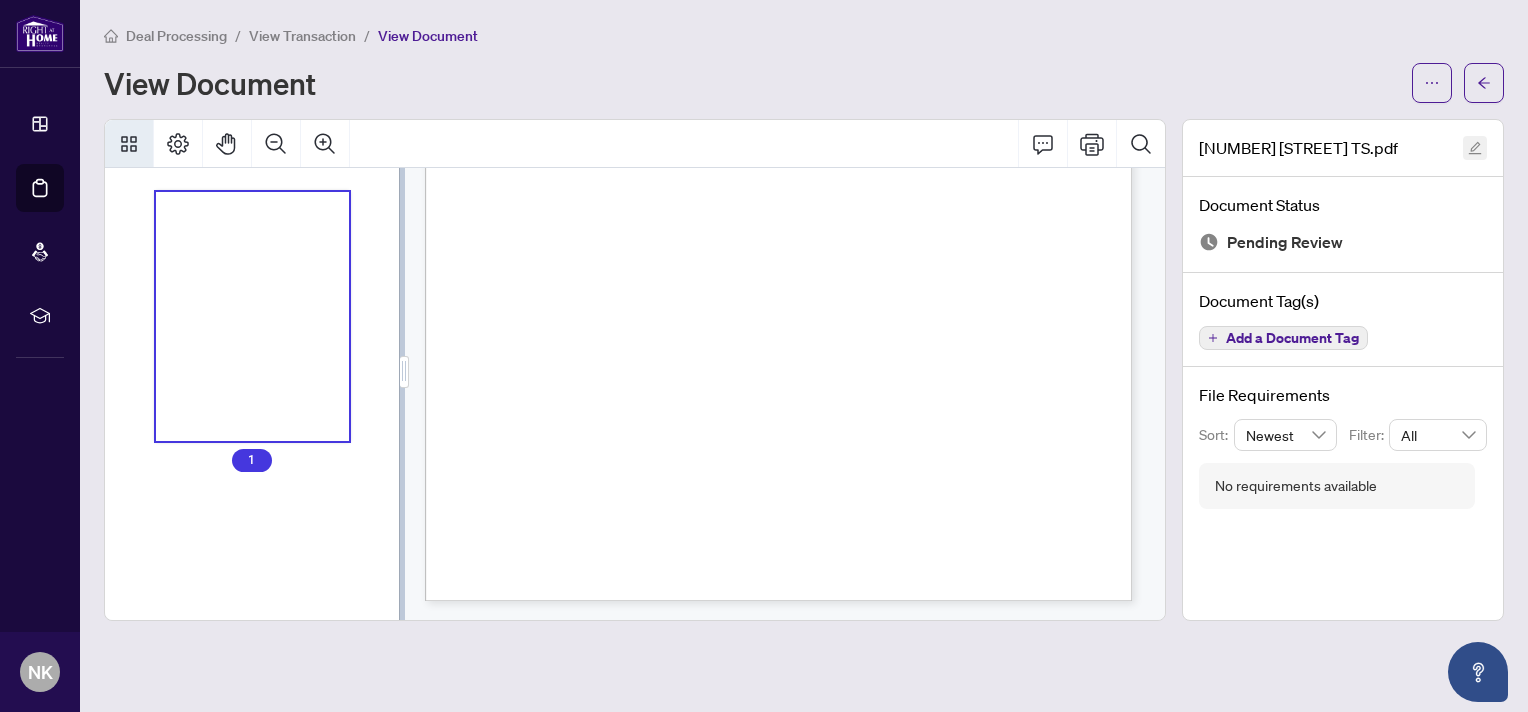 click 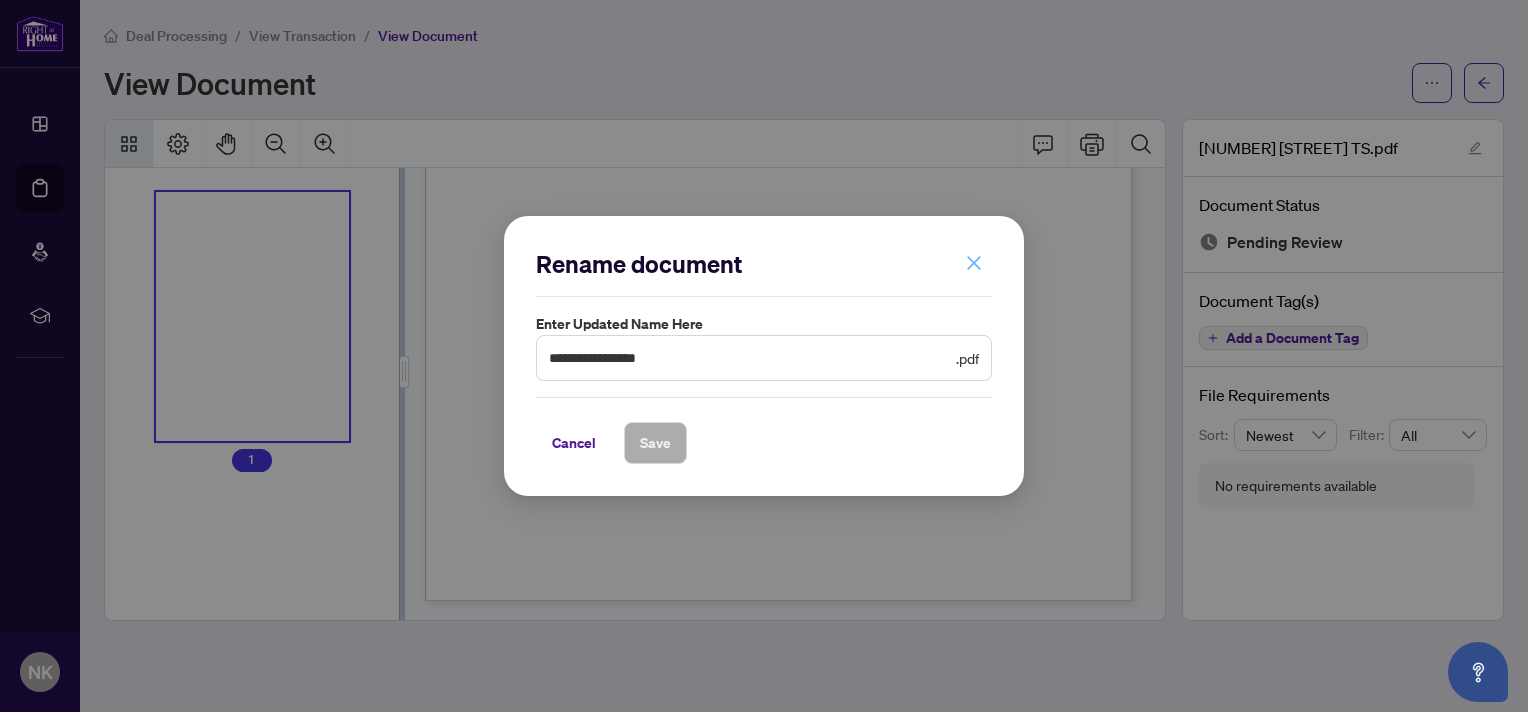 click at bounding box center (974, 263) 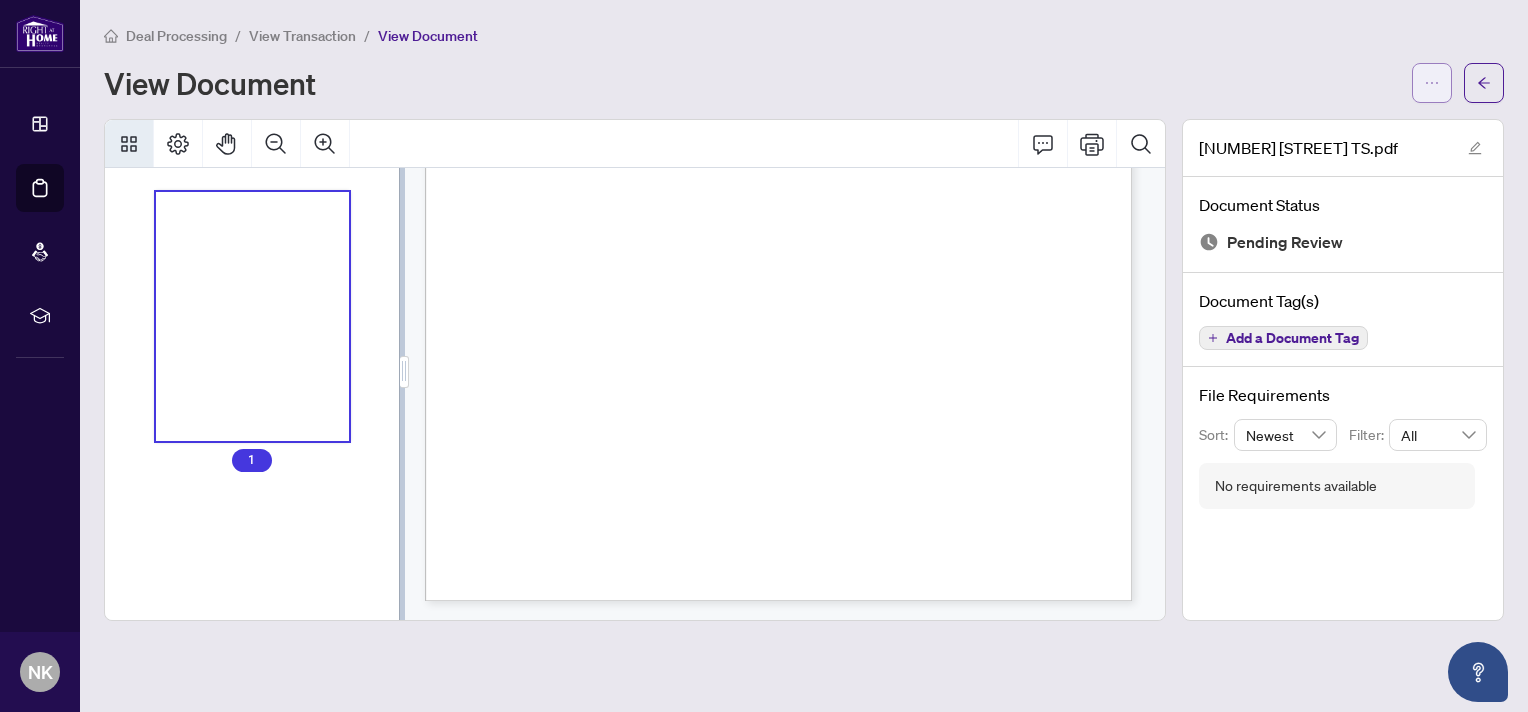 click at bounding box center [1432, 83] 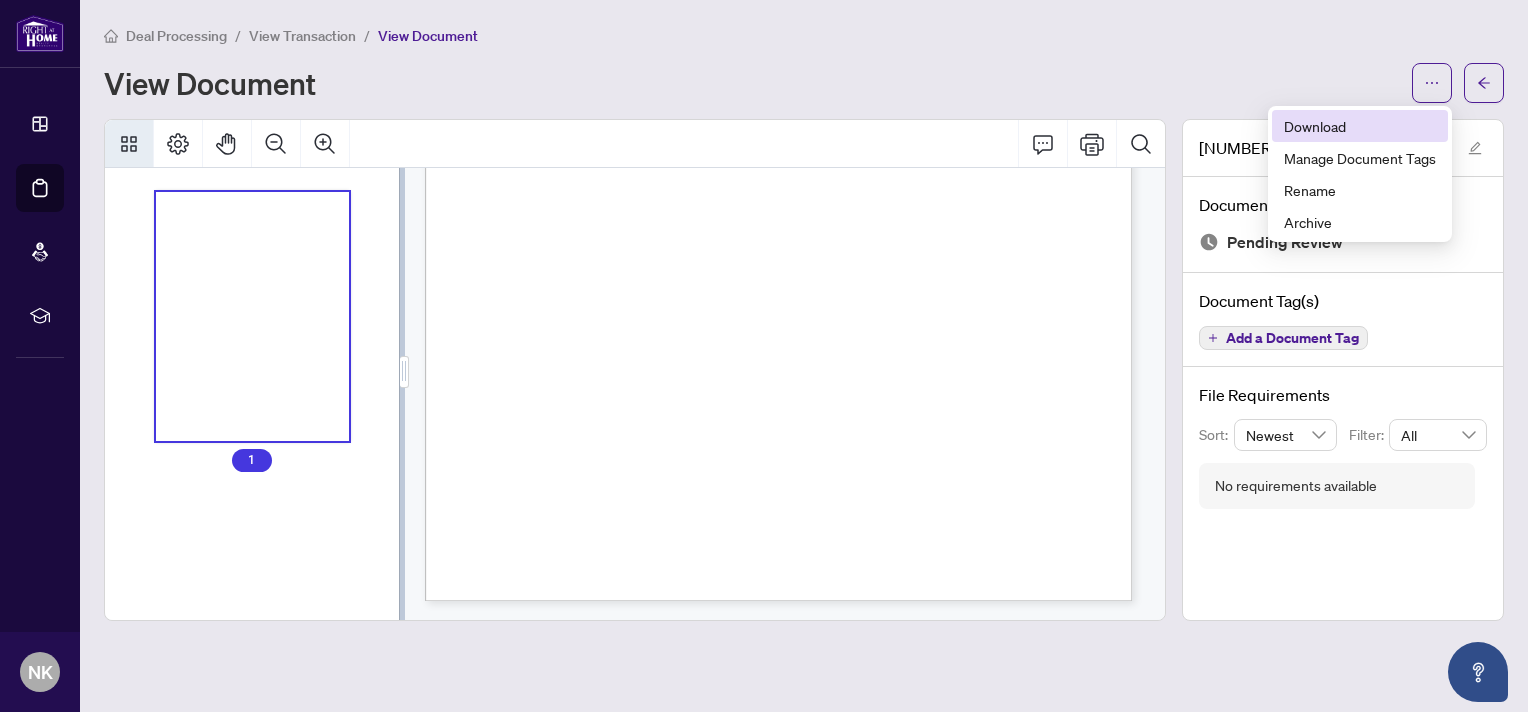 click on "Download" at bounding box center (1360, 126) 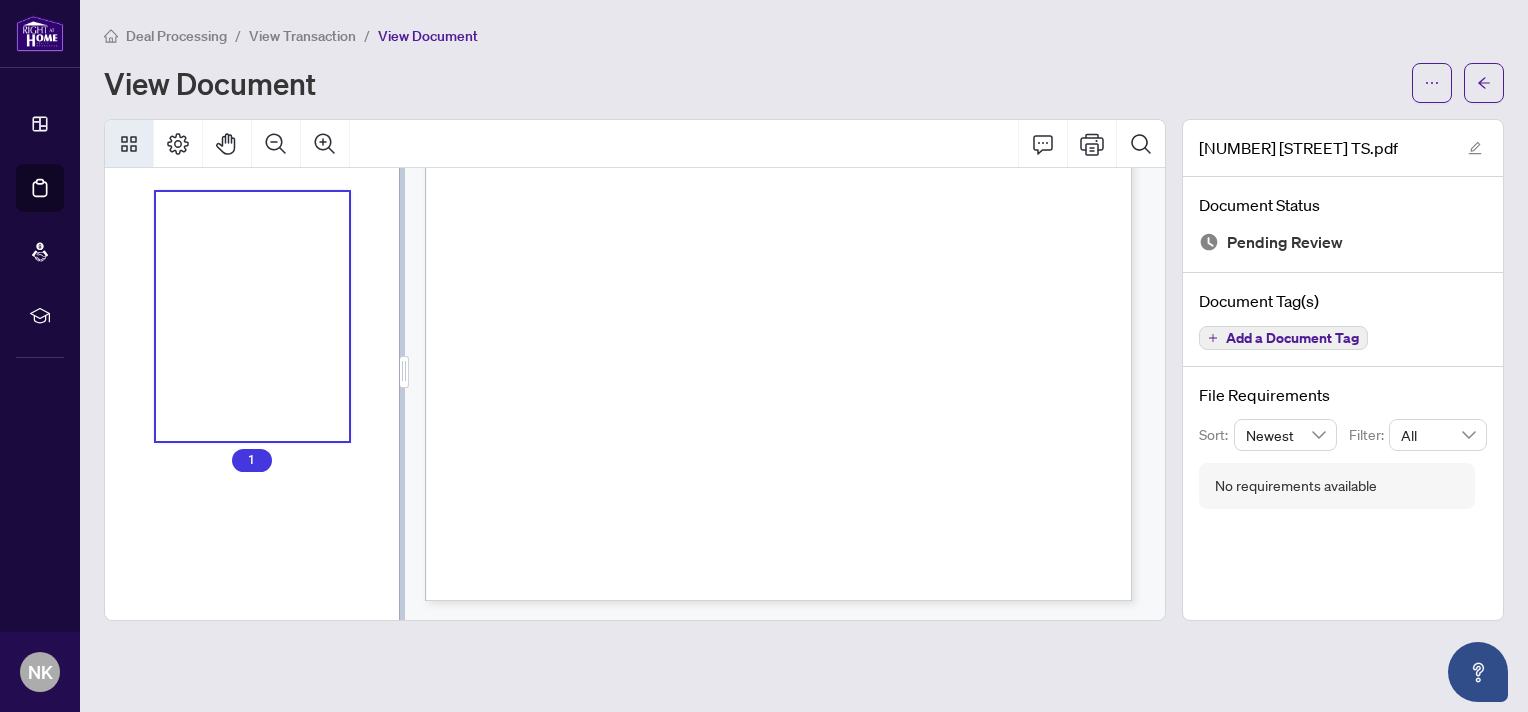 click on "View Transaction" at bounding box center [302, 36] 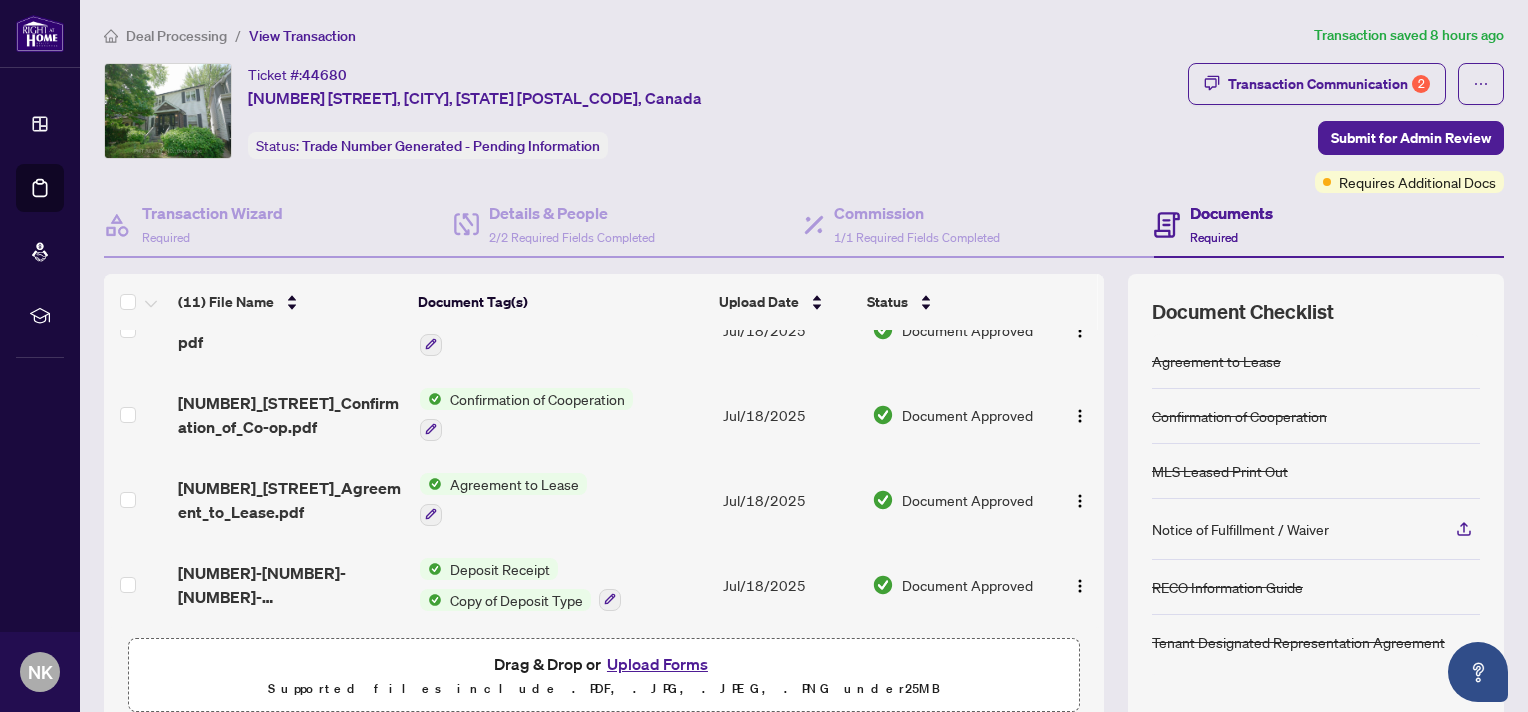 scroll, scrollTop: 0, scrollLeft: 0, axis: both 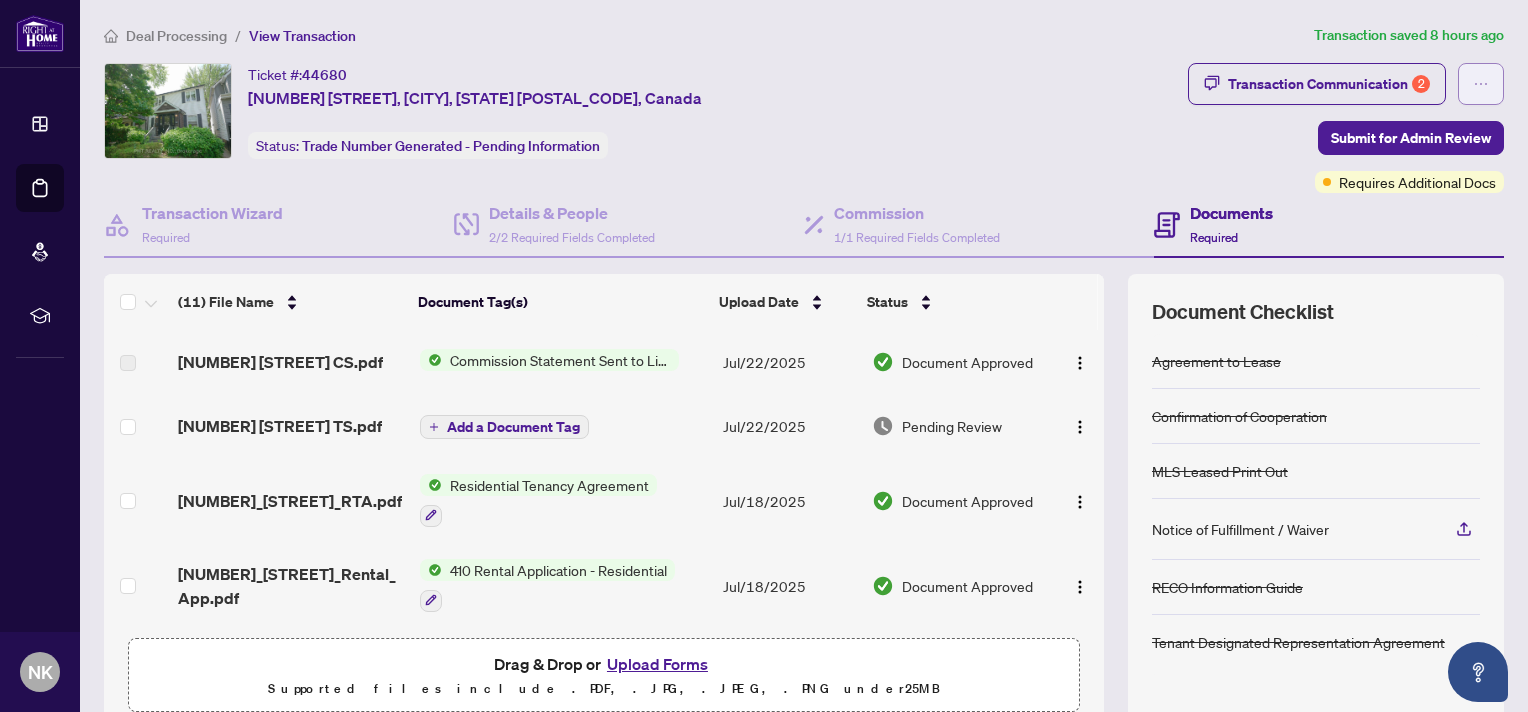 click 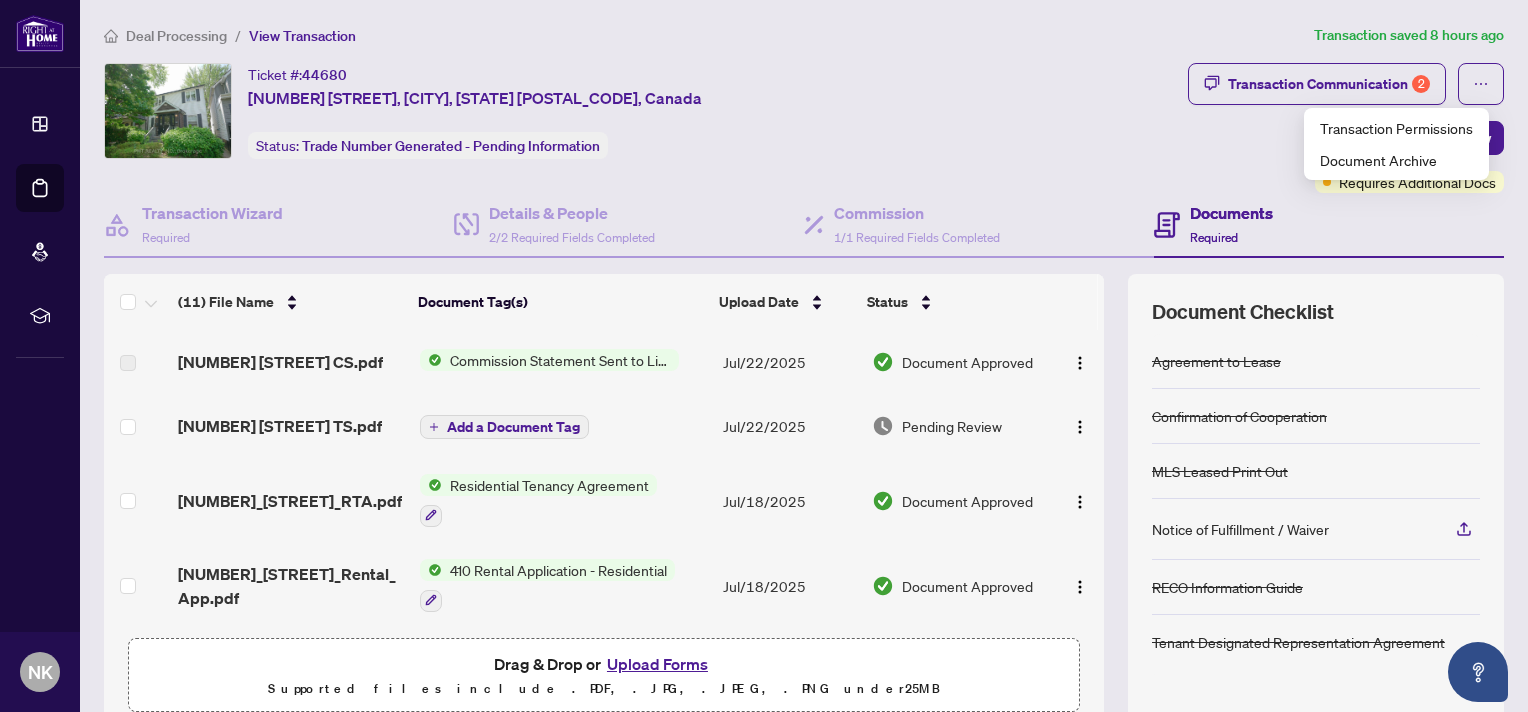 click on "Upload Forms" at bounding box center [657, 664] 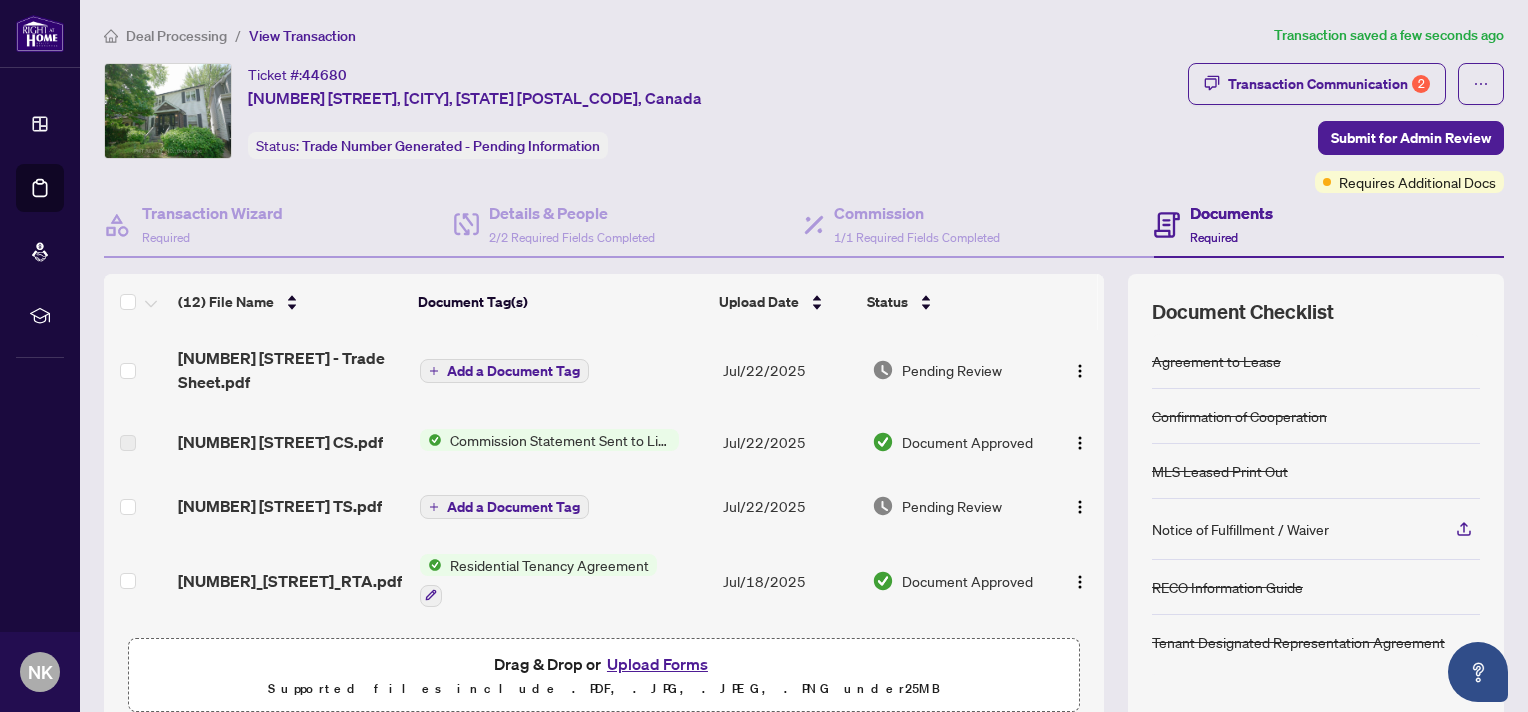 click on "Add a Document Tag" at bounding box center (513, 371) 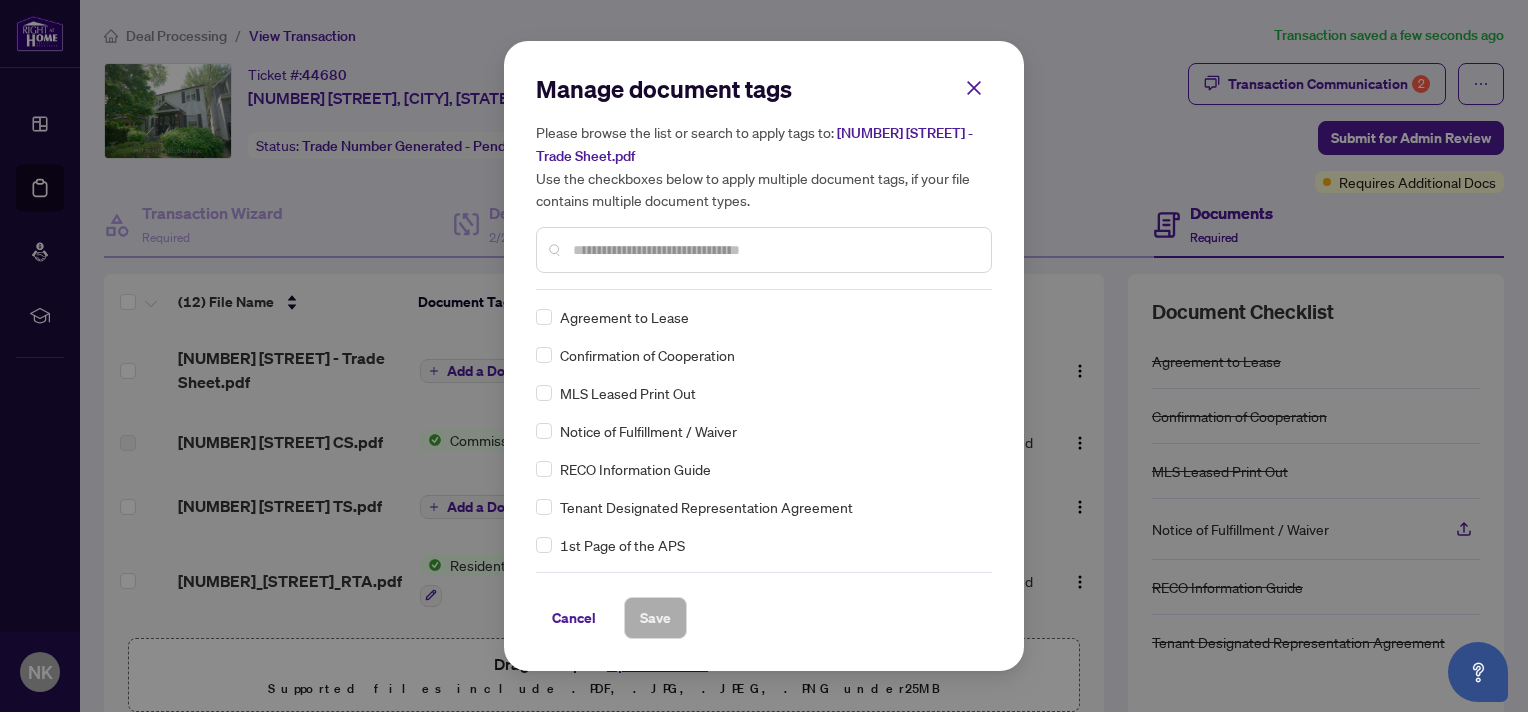 click at bounding box center [774, 250] 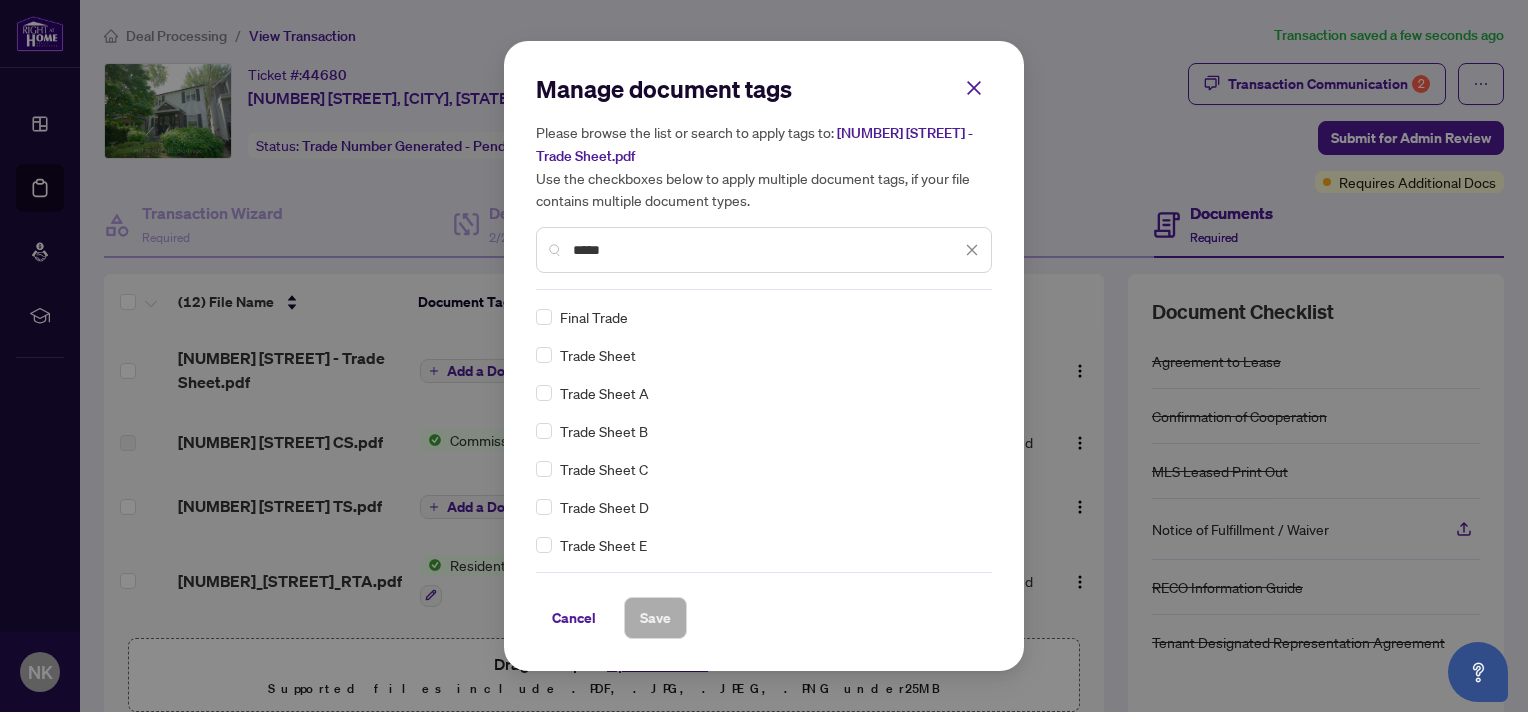 type on "*****" 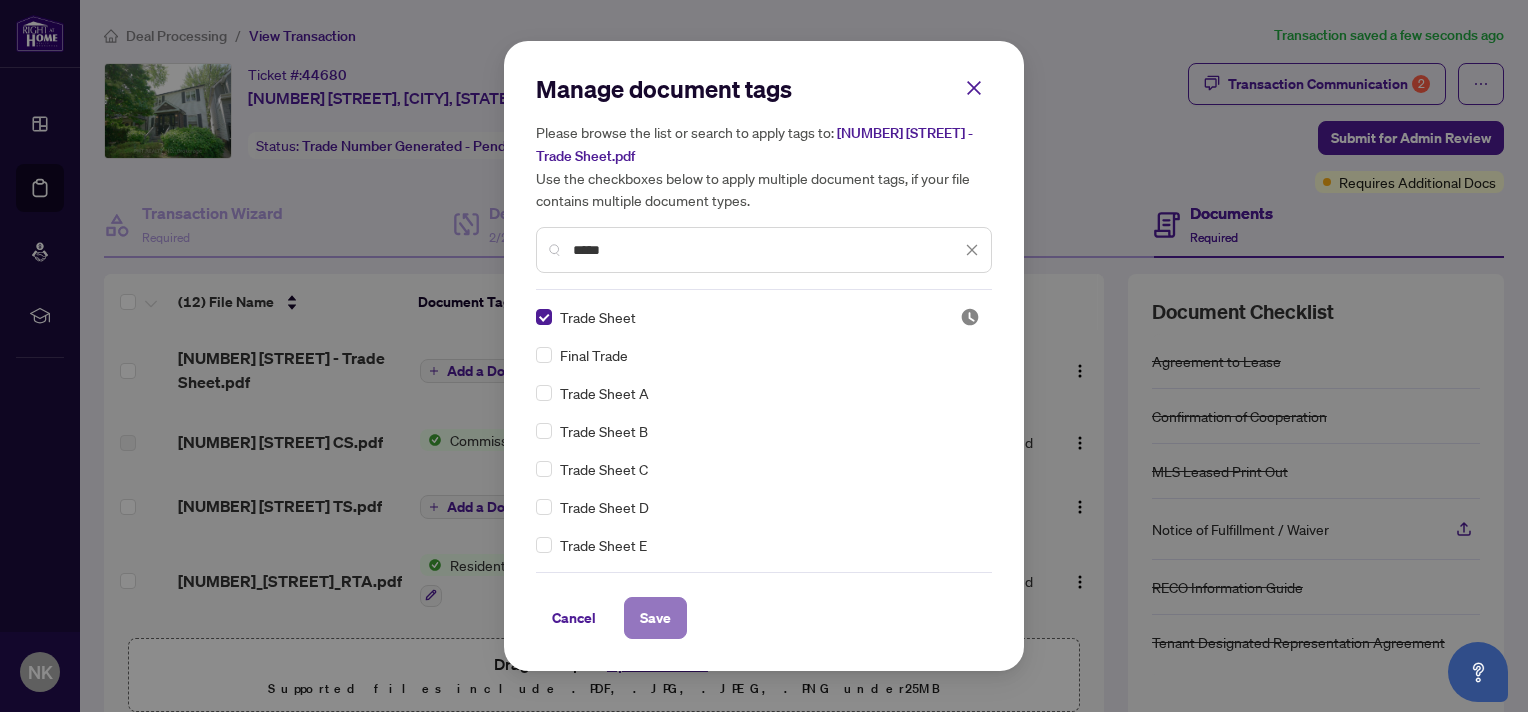 click on "Save" at bounding box center (655, 618) 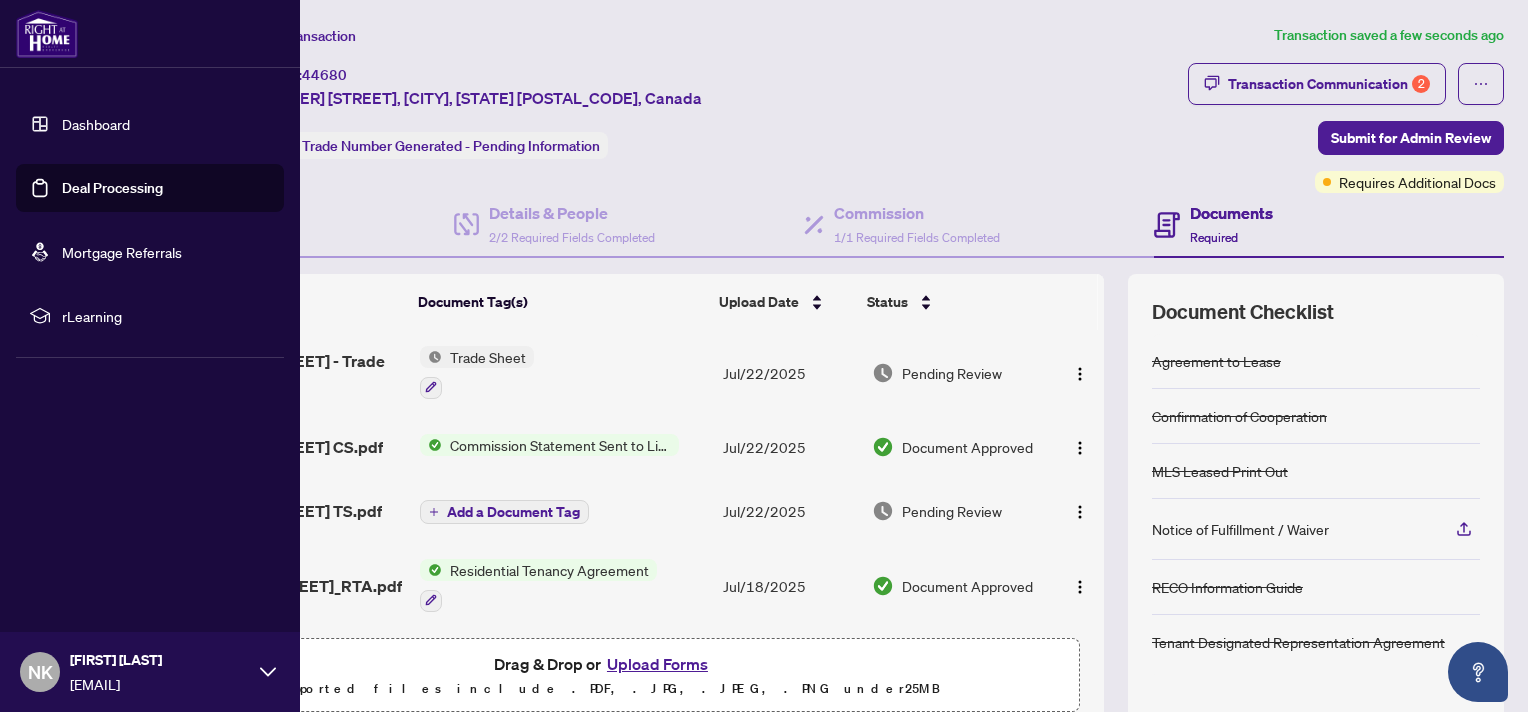 click on "Deal Processing" at bounding box center [112, 188] 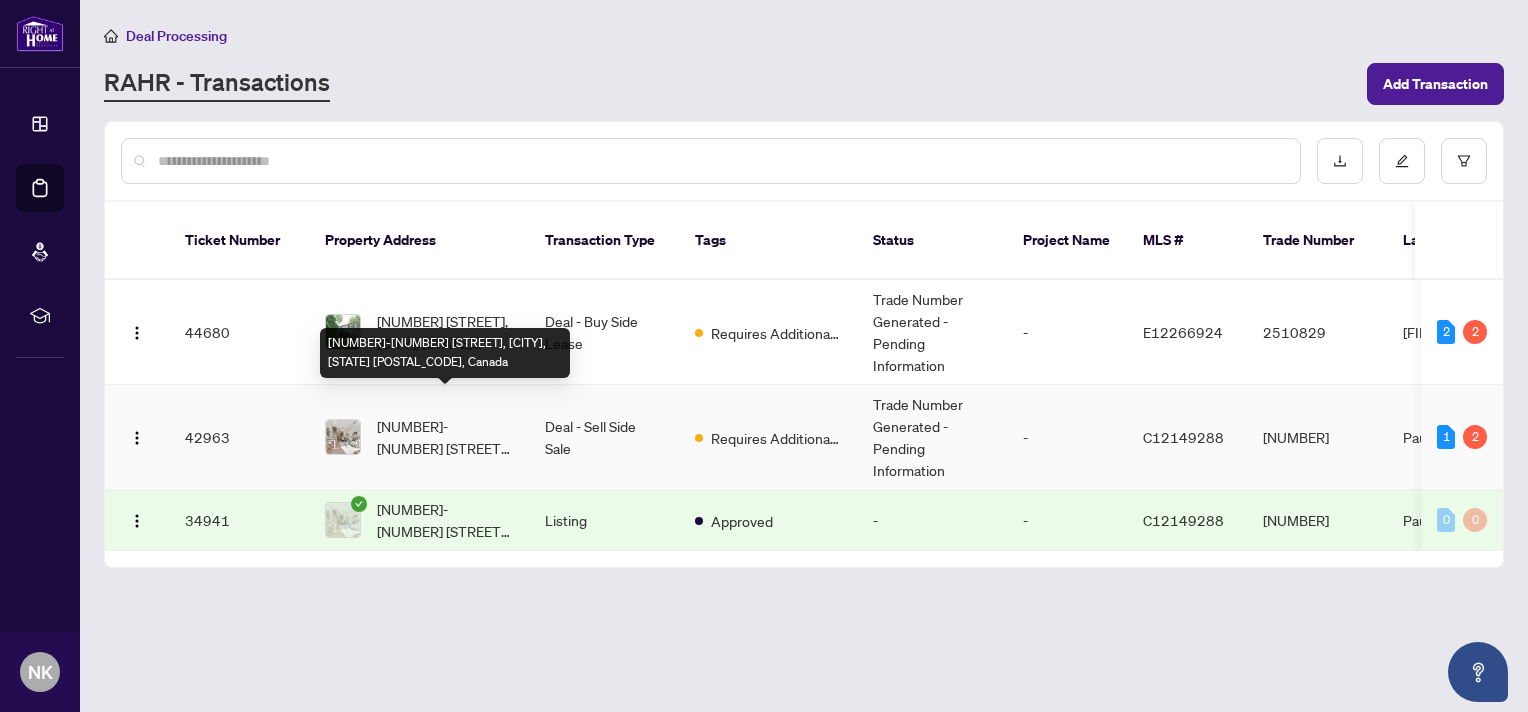 click on "[NUMBER]-[NUMBER] [STREET], [CITY], [STATE] [POSTAL_CODE], [COUNTRY]" at bounding box center [445, 437] 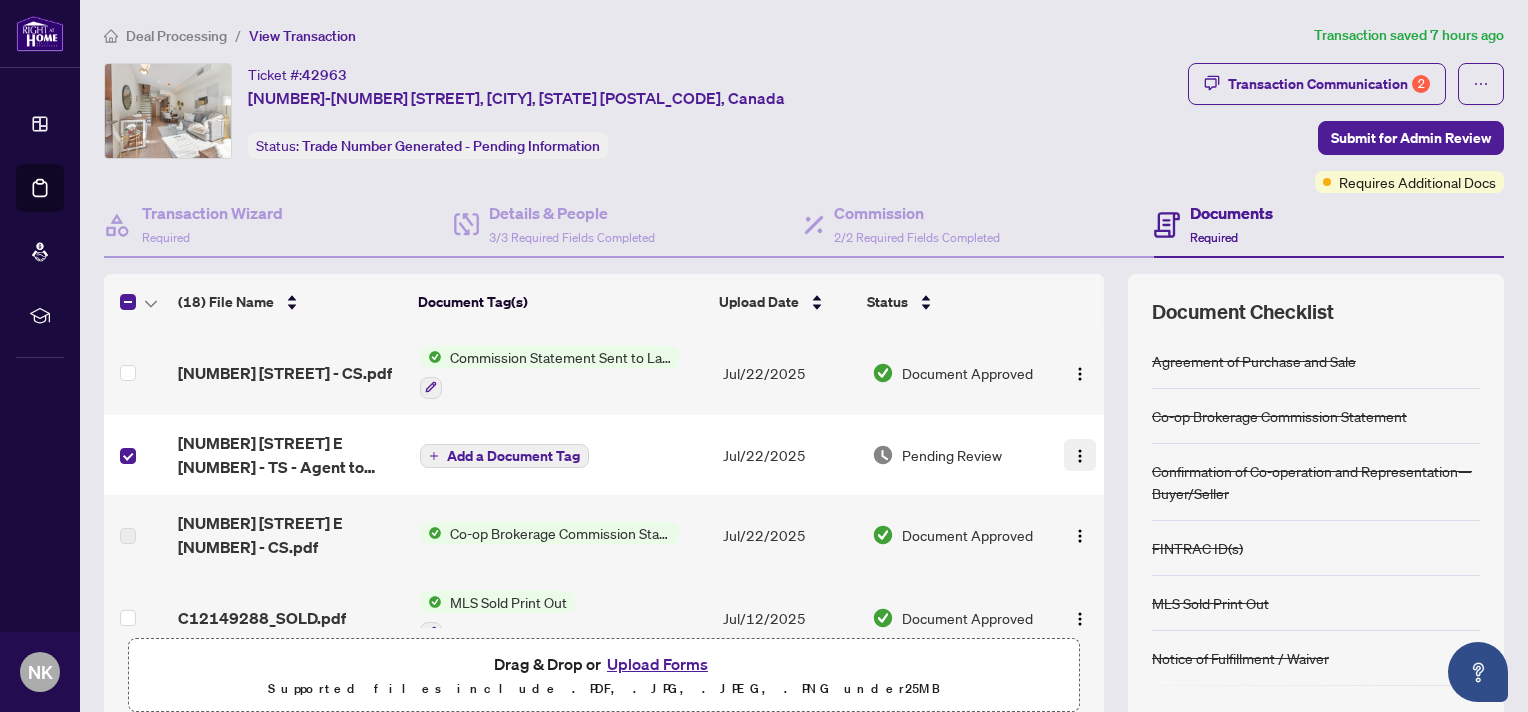 click at bounding box center [1080, 456] 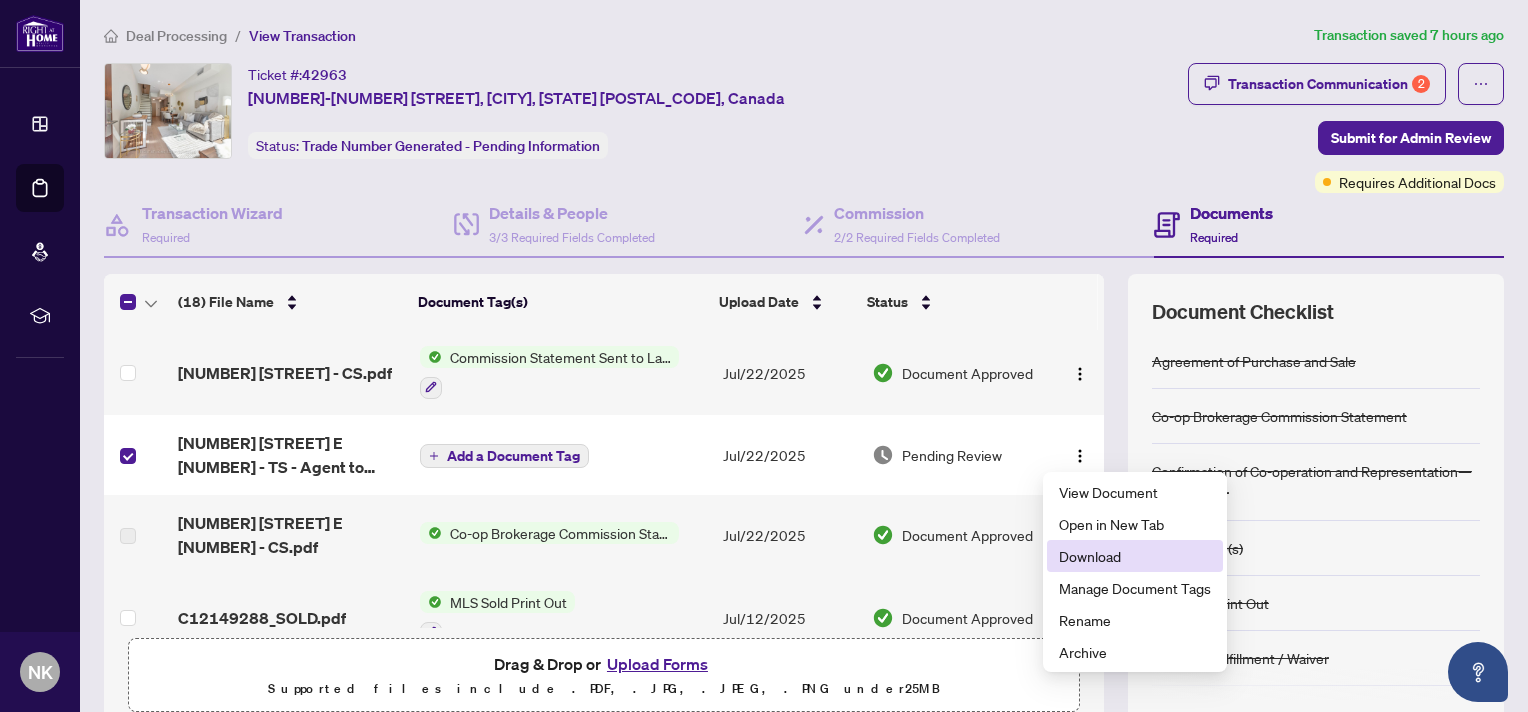 click on "Download" at bounding box center (1135, 556) 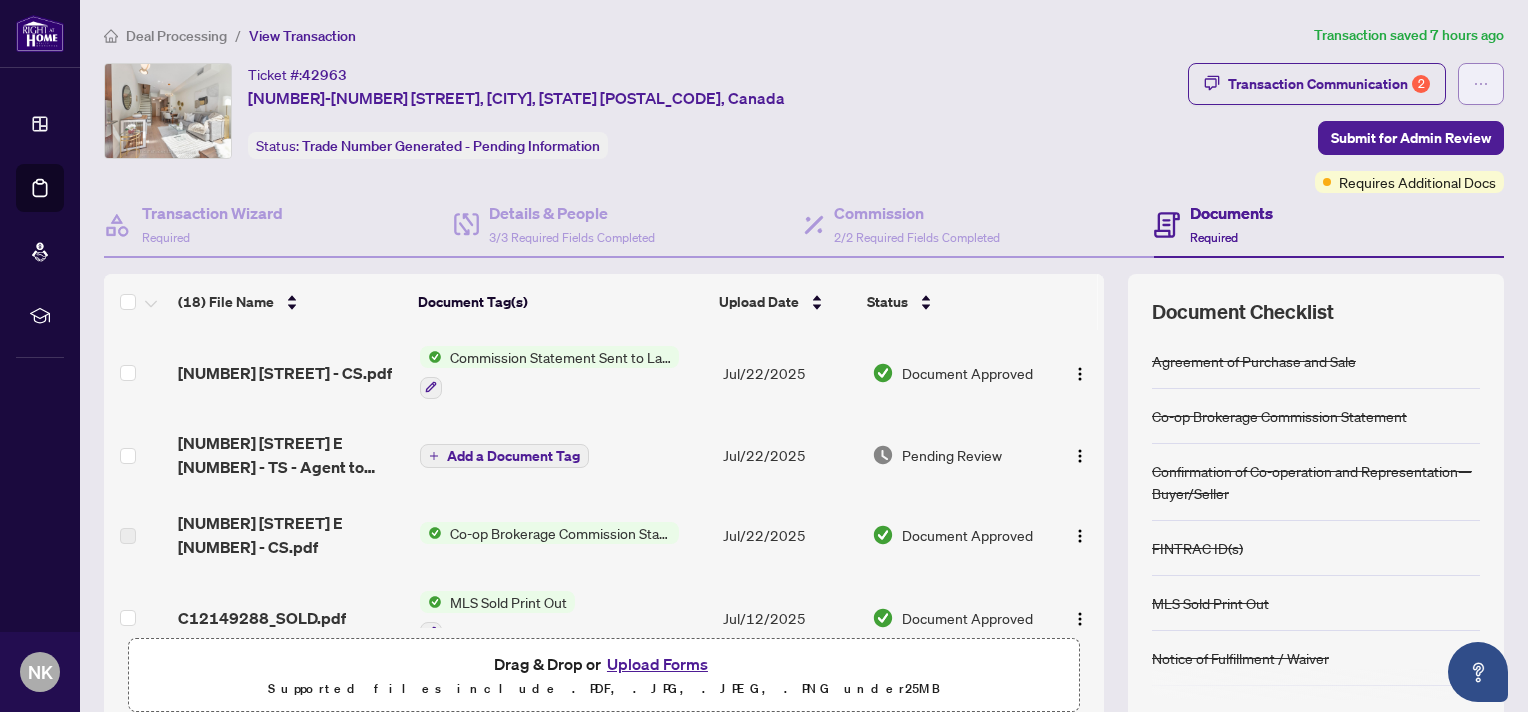 click at bounding box center (1481, 84) 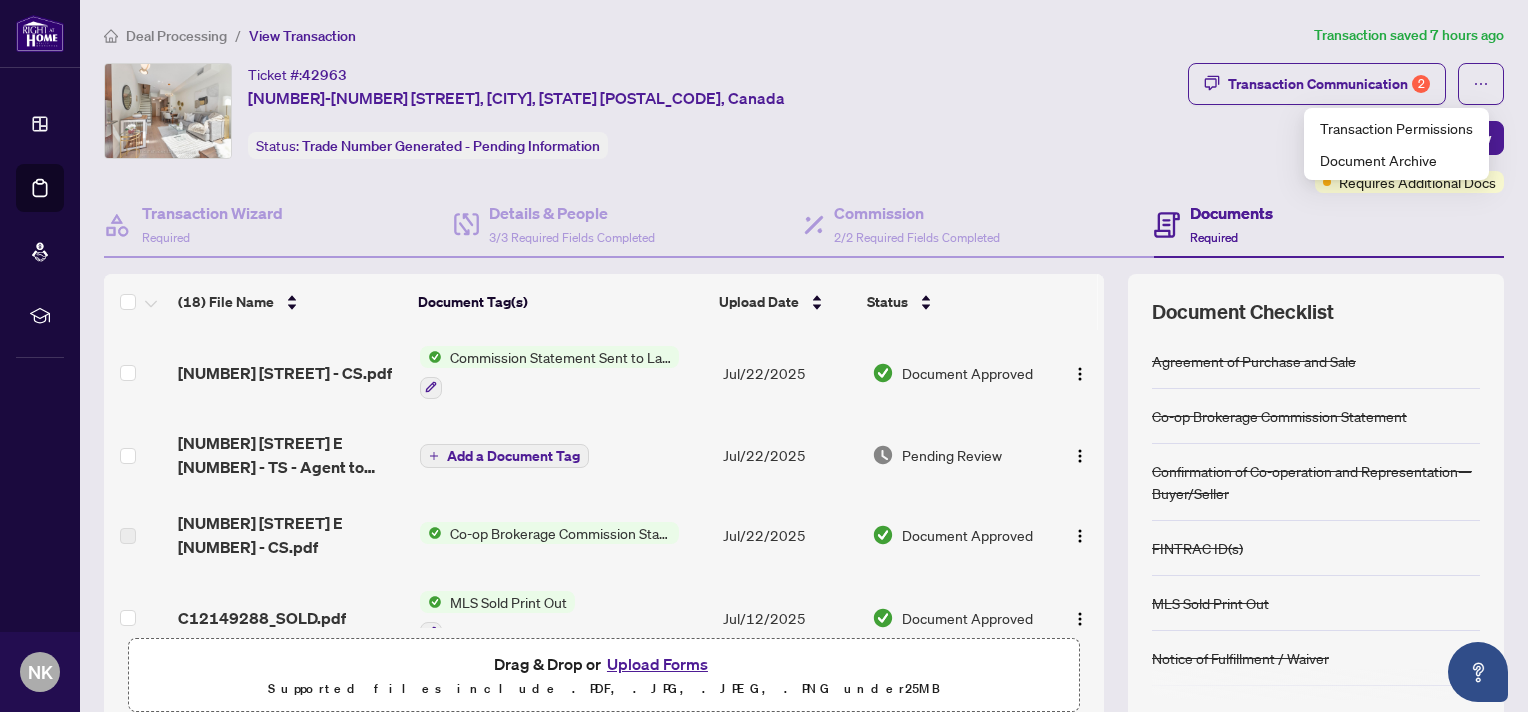 drag, startPoint x: 1026, startPoint y: 97, endPoint x: 907, endPoint y: 109, distance: 119.60351 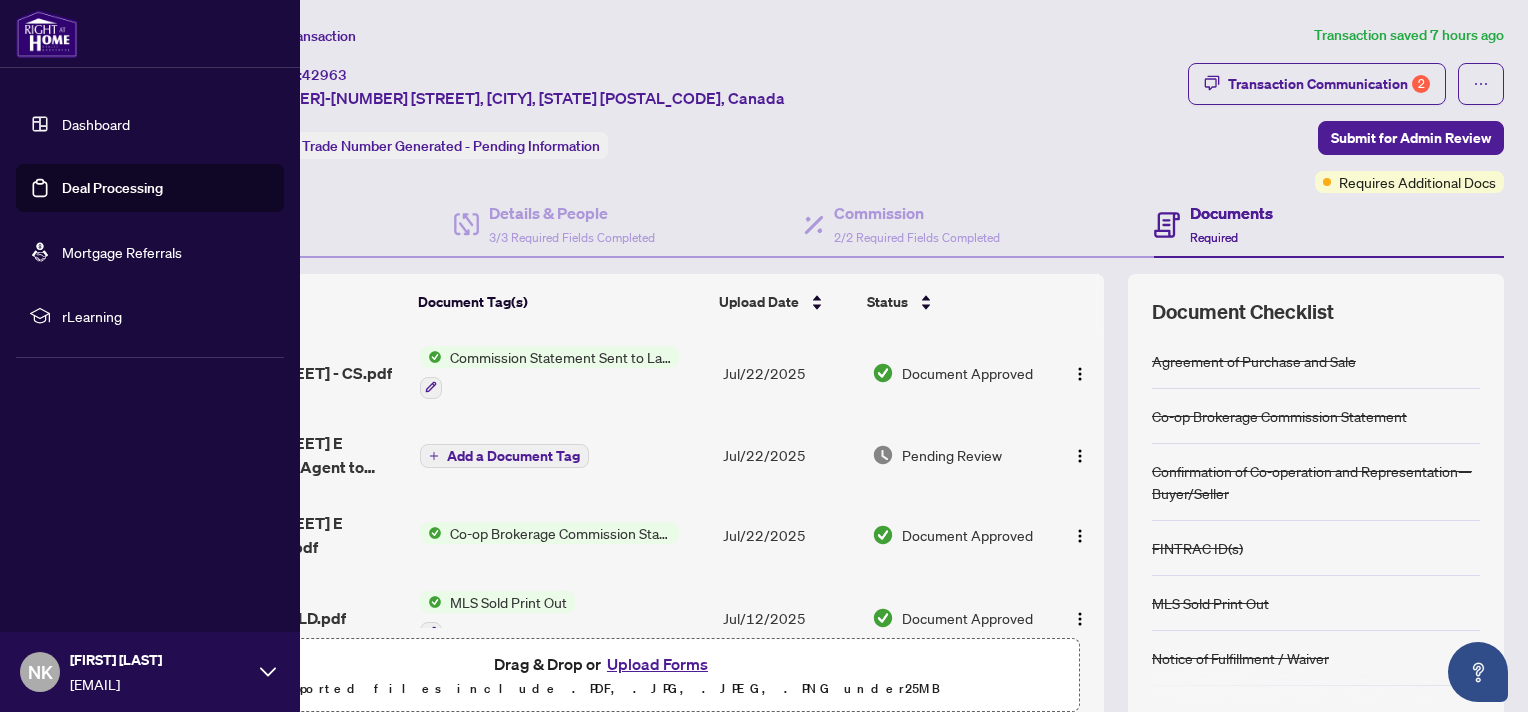 click on "NK Nelson Kim nkim2012@gmail.com" at bounding box center [150, 672] 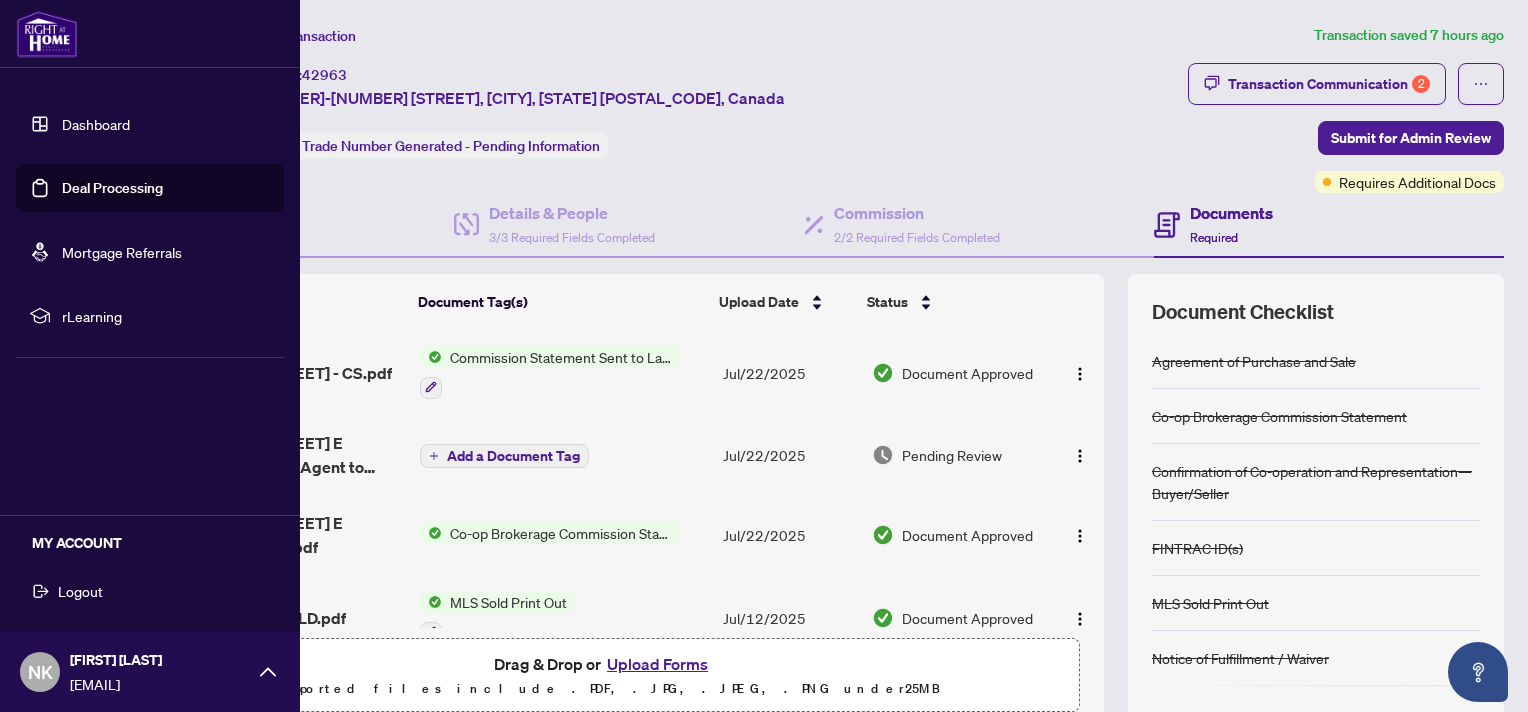 click on "Logout" at bounding box center [80, 591] 